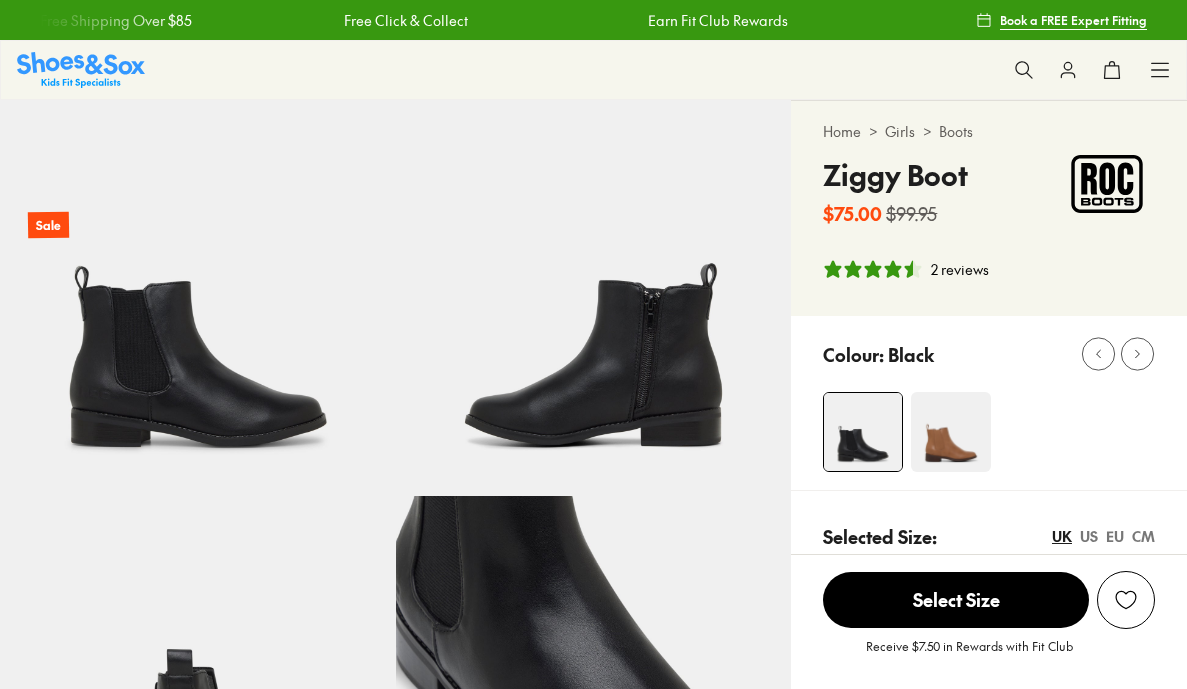 scroll, scrollTop: 0, scrollLeft: 0, axis: both 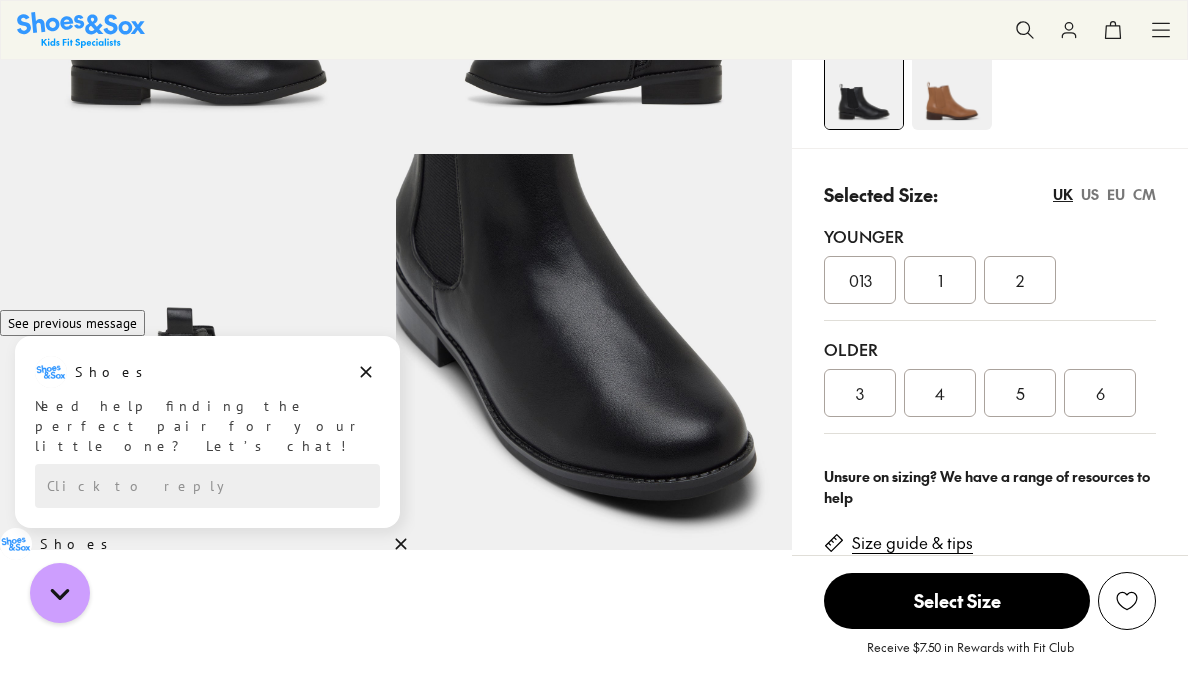 click on "Size guide & tips" at bounding box center [912, 543] 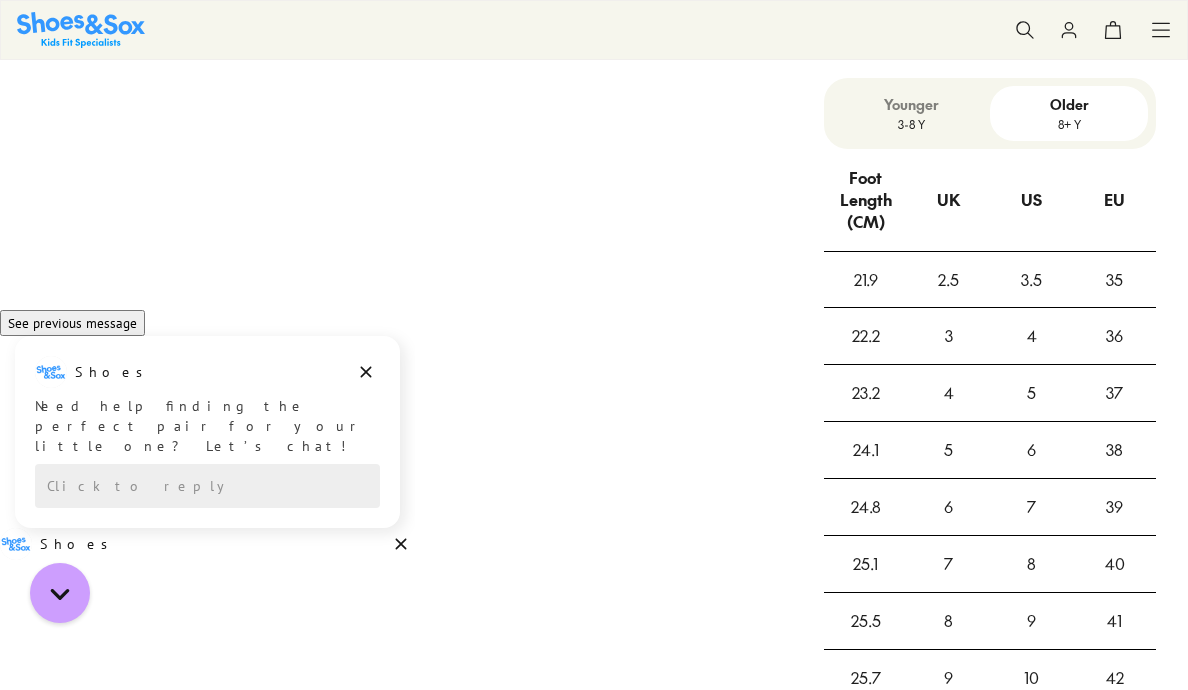 scroll, scrollTop: 1506, scrollLeft: 0, axis: vertical 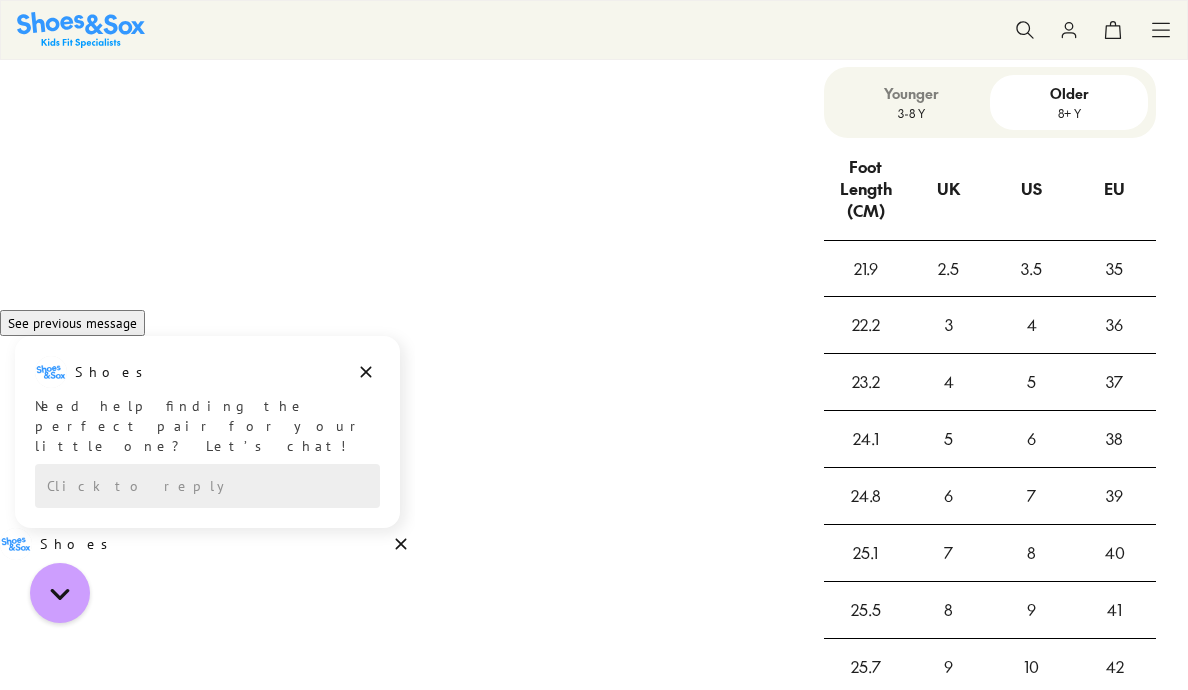 click on "Younger" at bounding box center (911, 93) 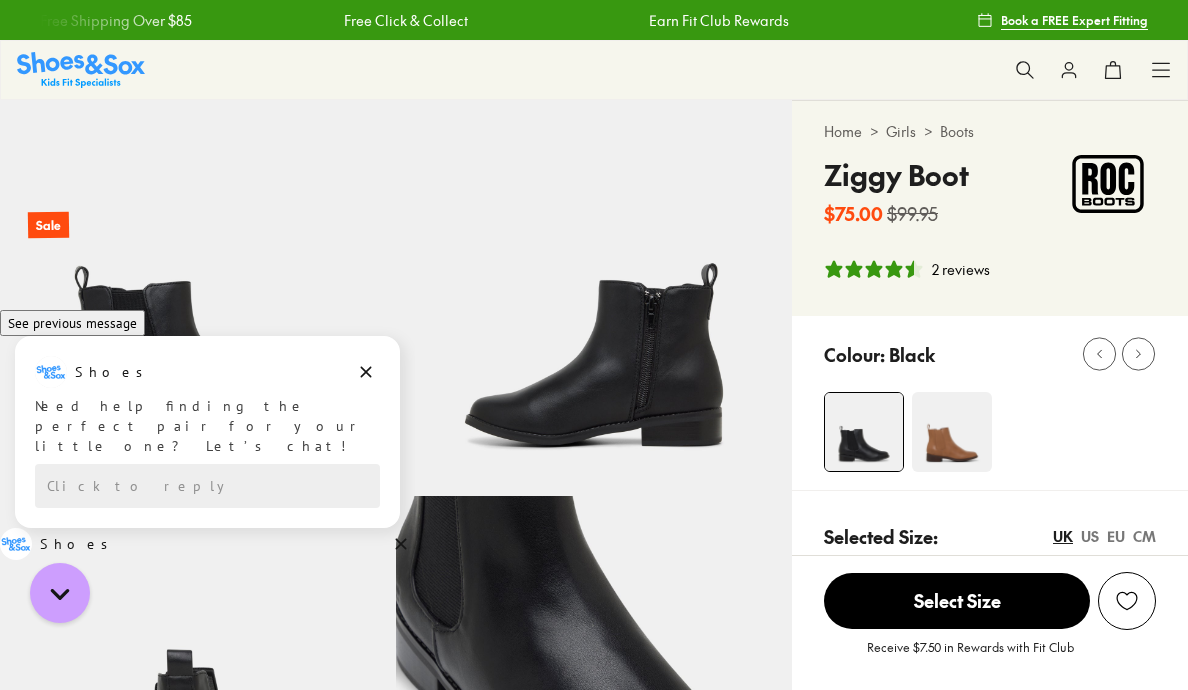scroll, scrollTop: 0, scrollLeft: 0, axis: both 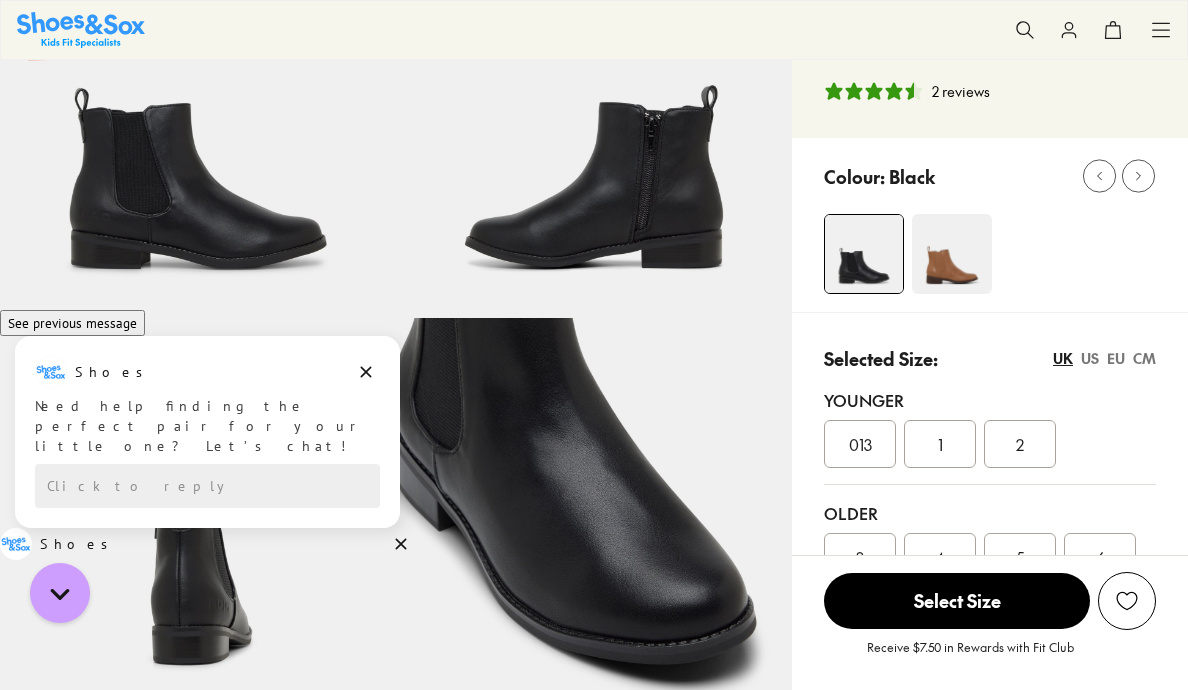 click on "Selected Size:   UK US EU CM" at bounding box center [990, 358] 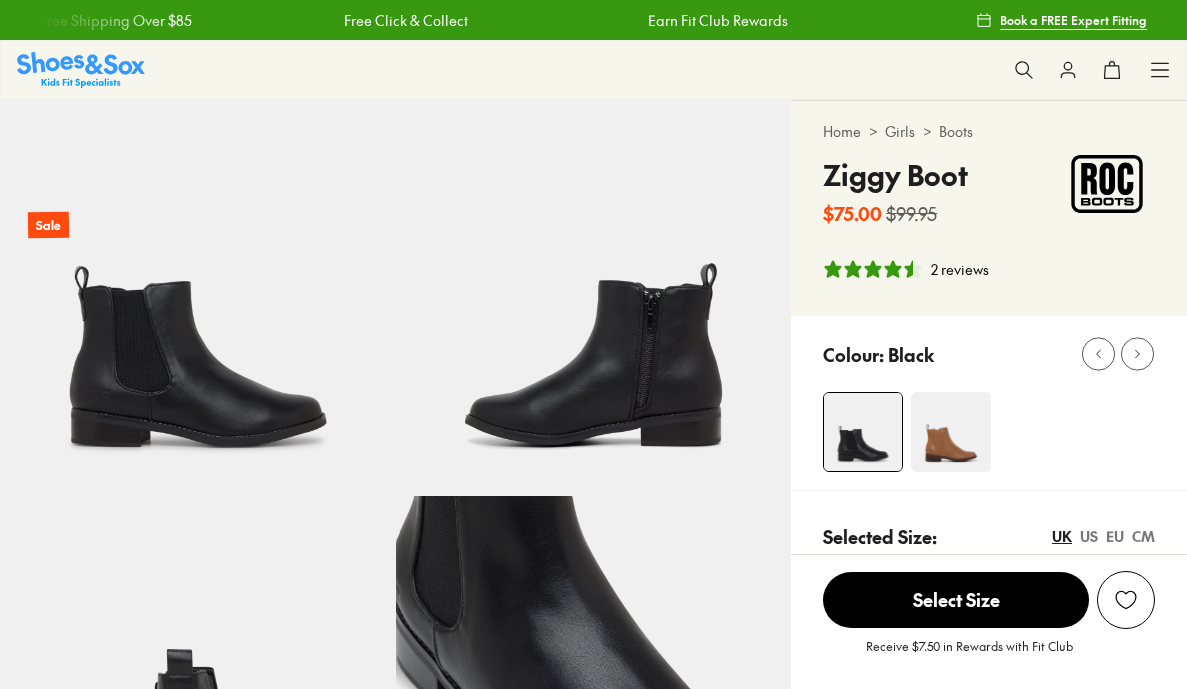 select on "*" 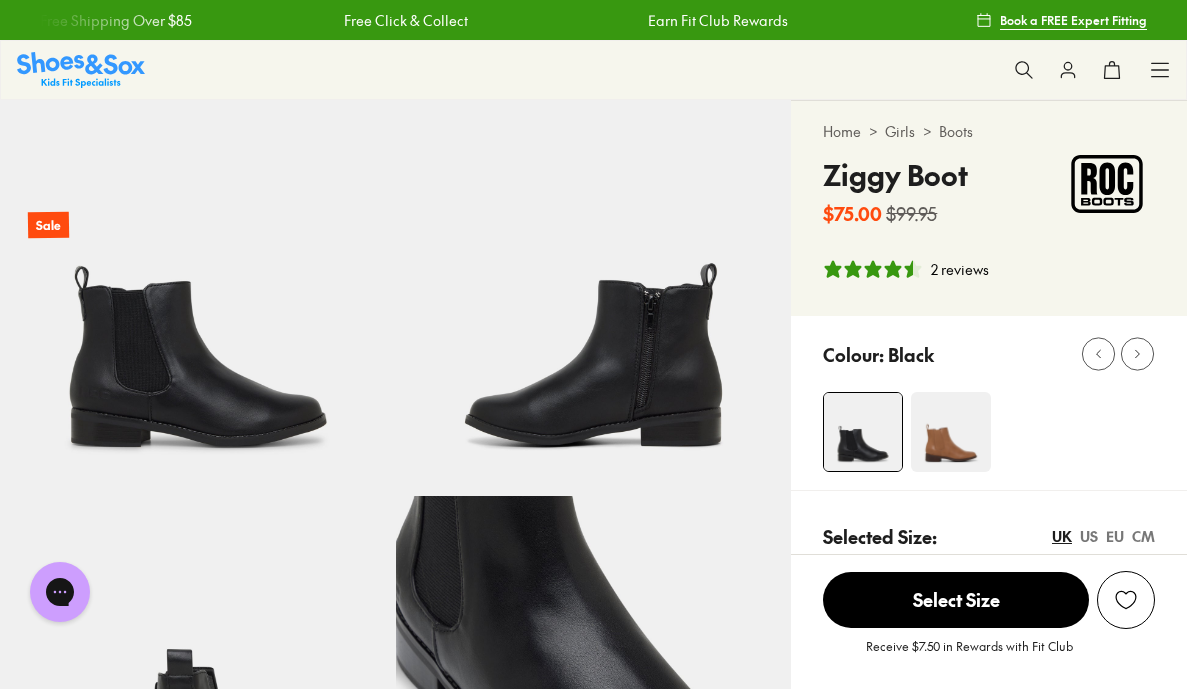 scroll, scrollTop: 0, scrollLeft: 0, axis: both 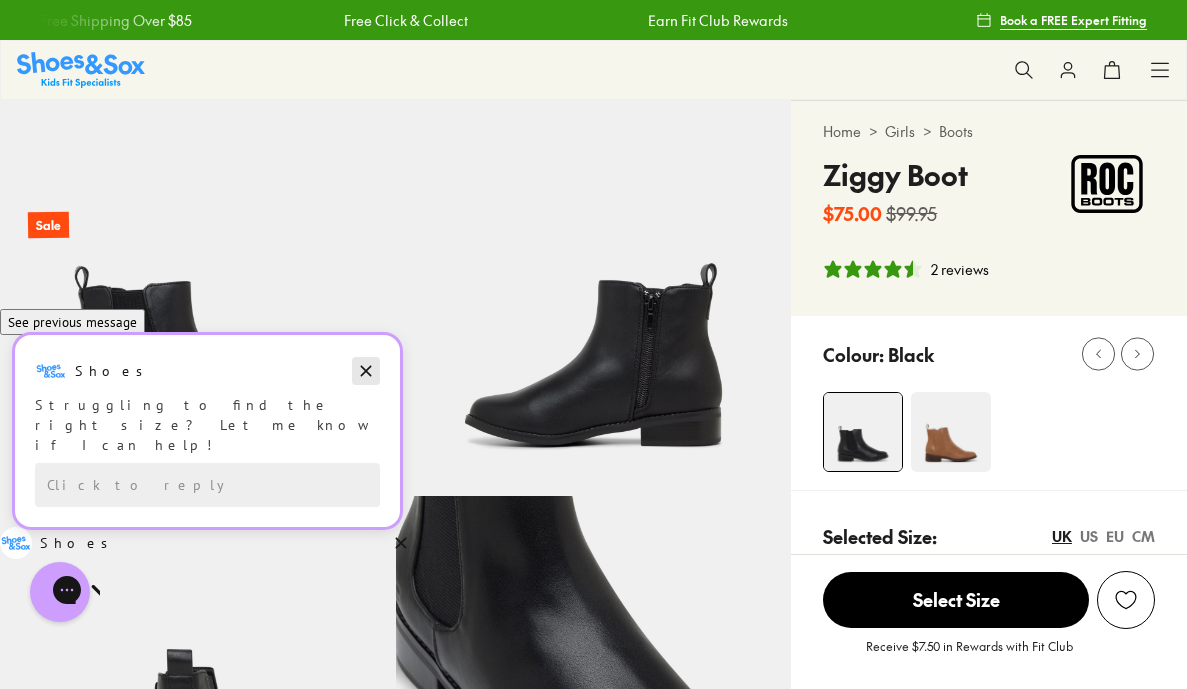 click 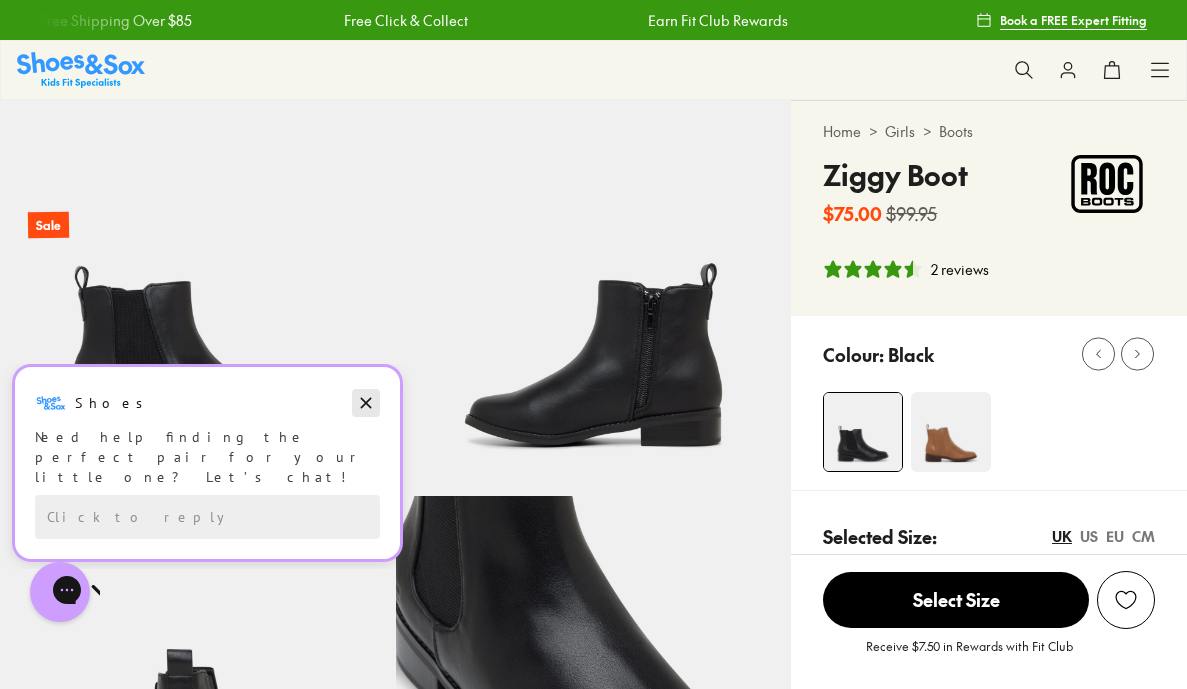click 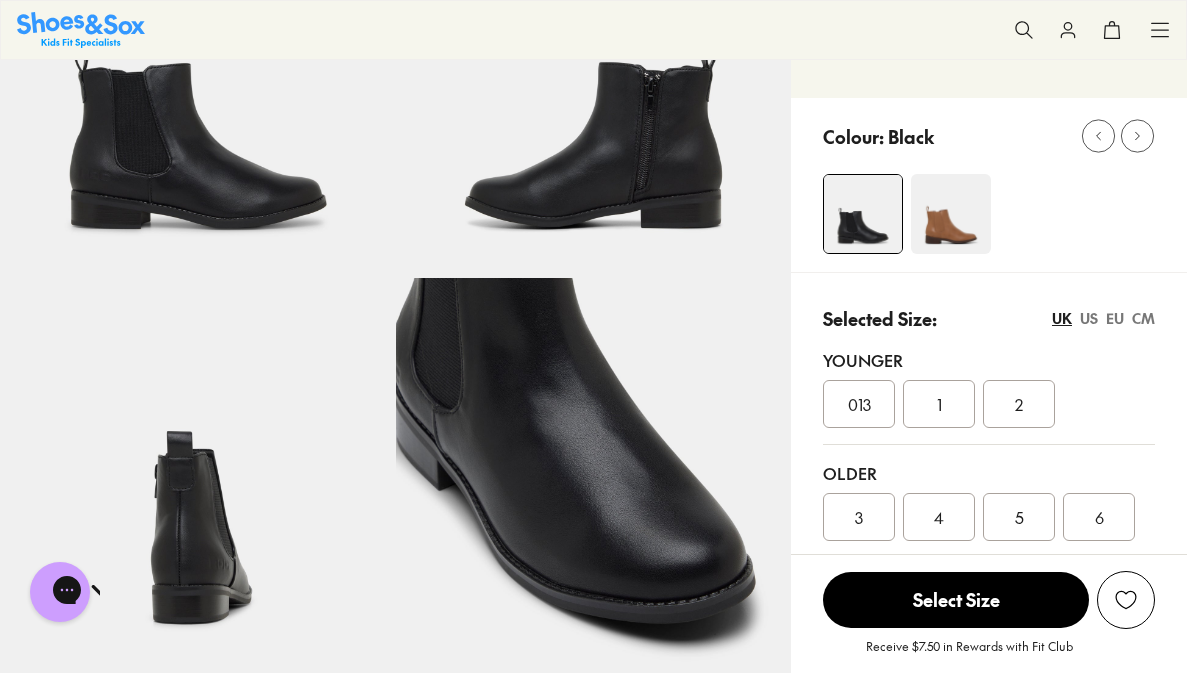scroll, scrollTop: 259, scrollLeft: 0, axis: vertical 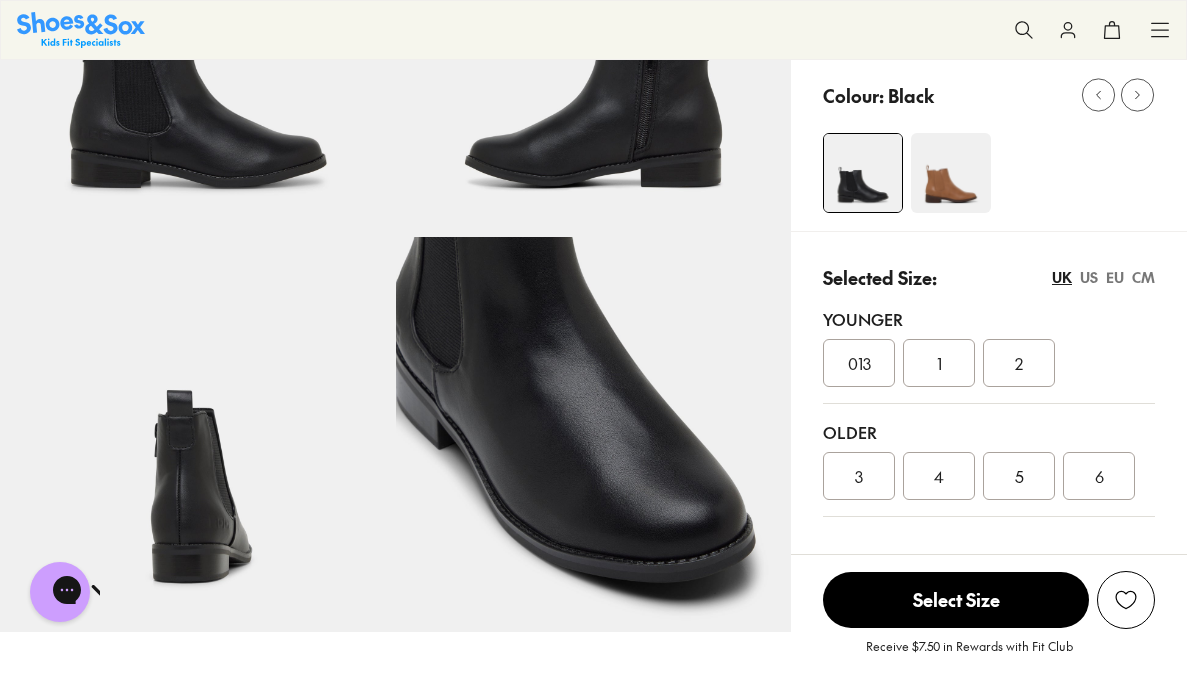 click on "013" at bounding box center [859, 363] 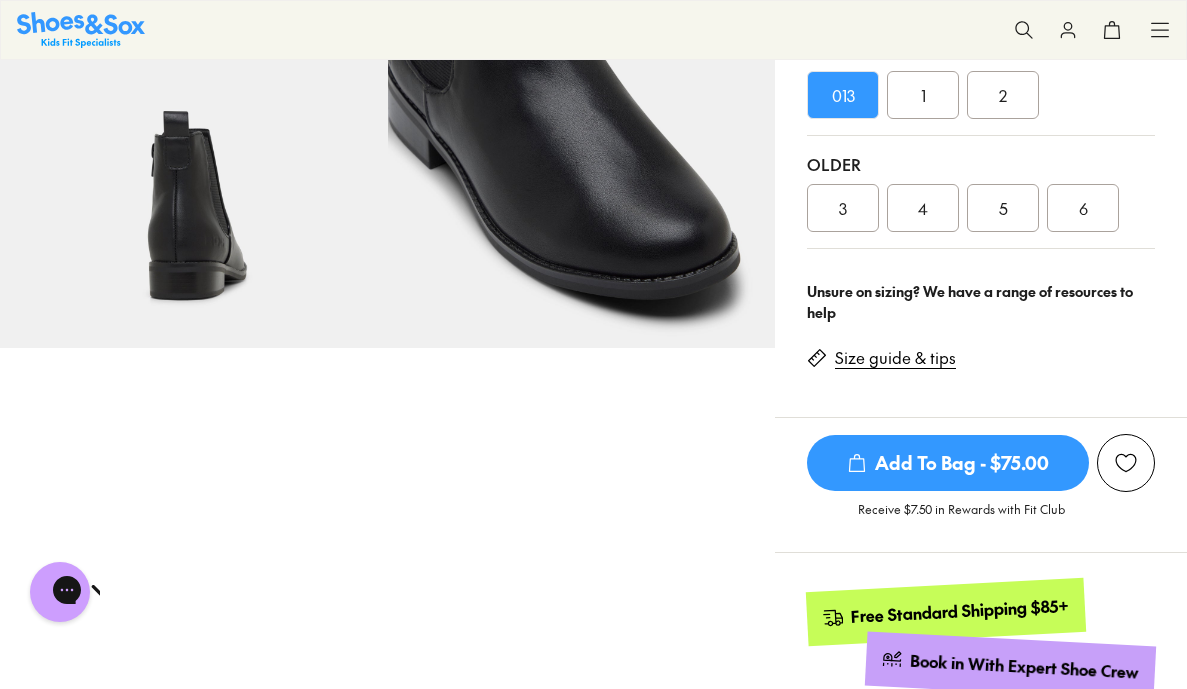 scroll, scrollTop: 548, scrollLeft: 0, axis: vertical 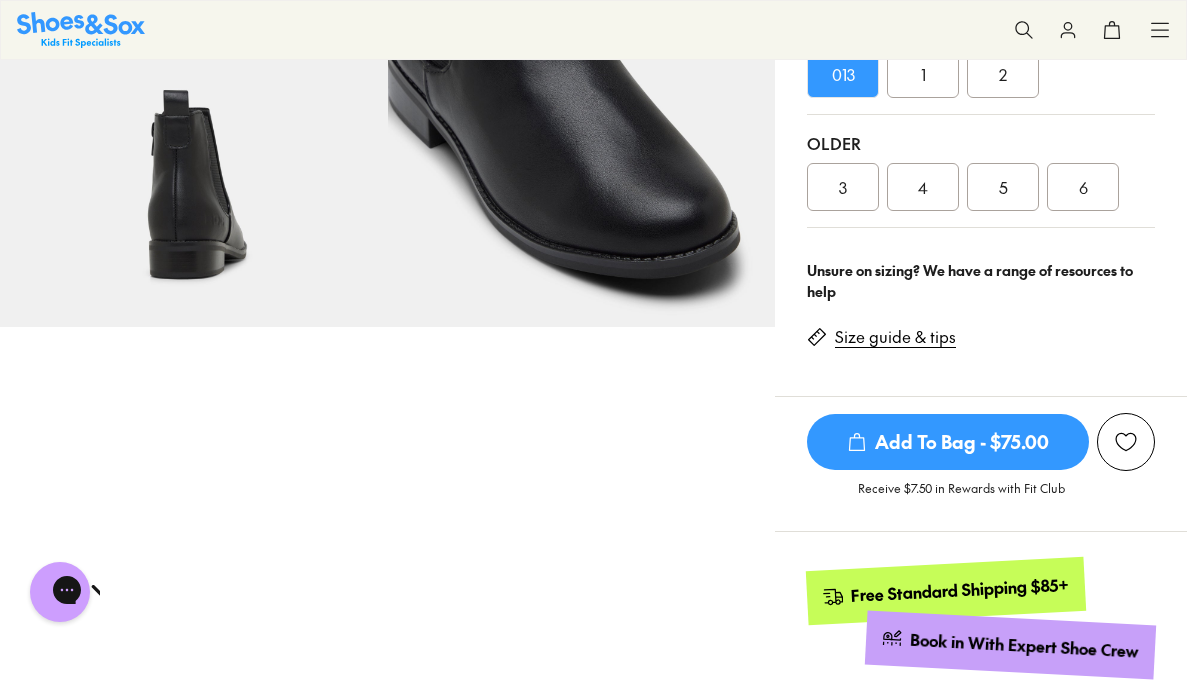click on "Add To Bag - $75.00" at bounding box center [948, 442] 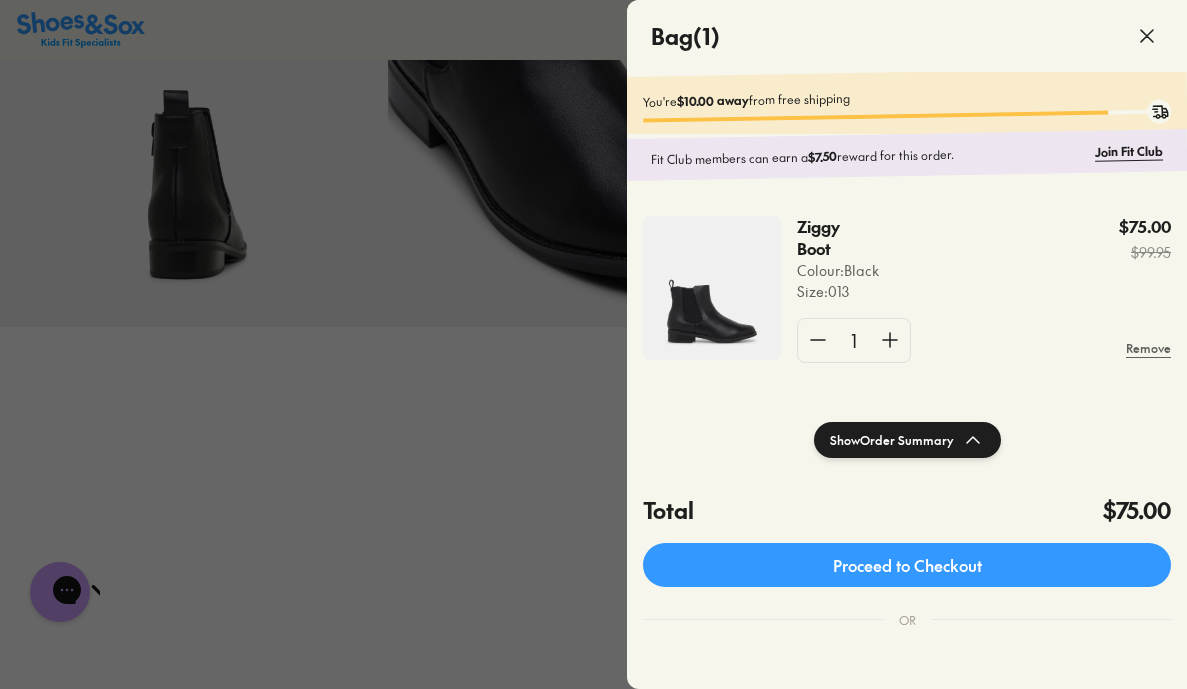 click 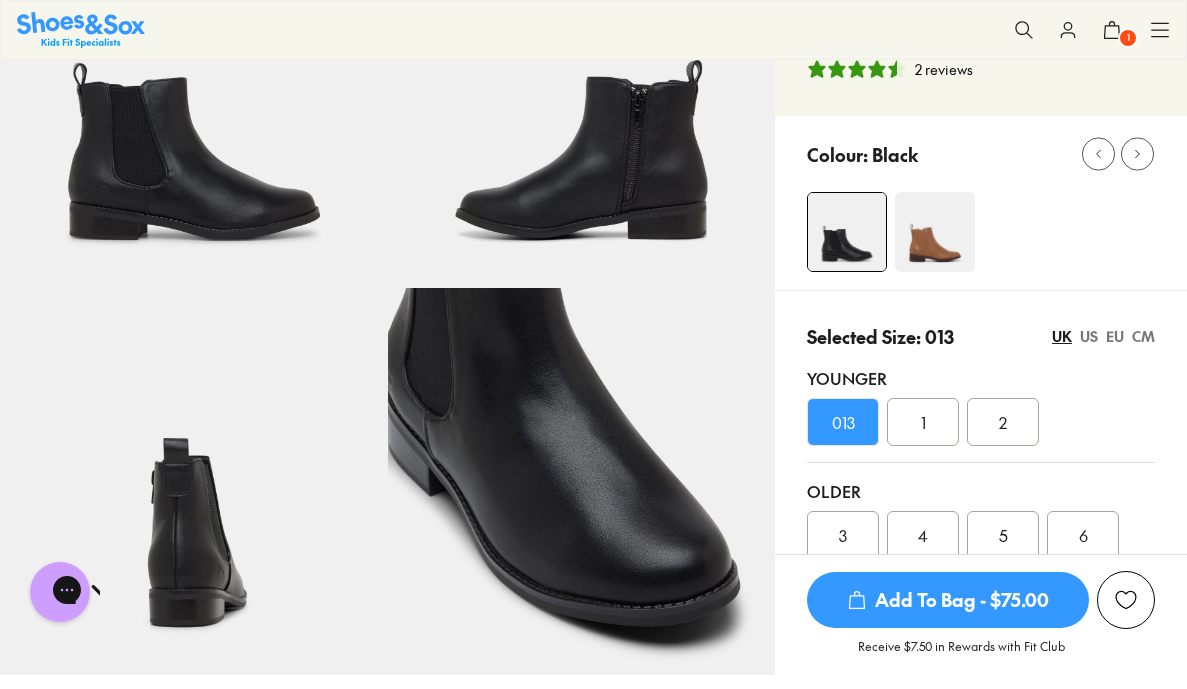 scroll, scrollTop: 202, scrollLeft: 0, axis: vertical 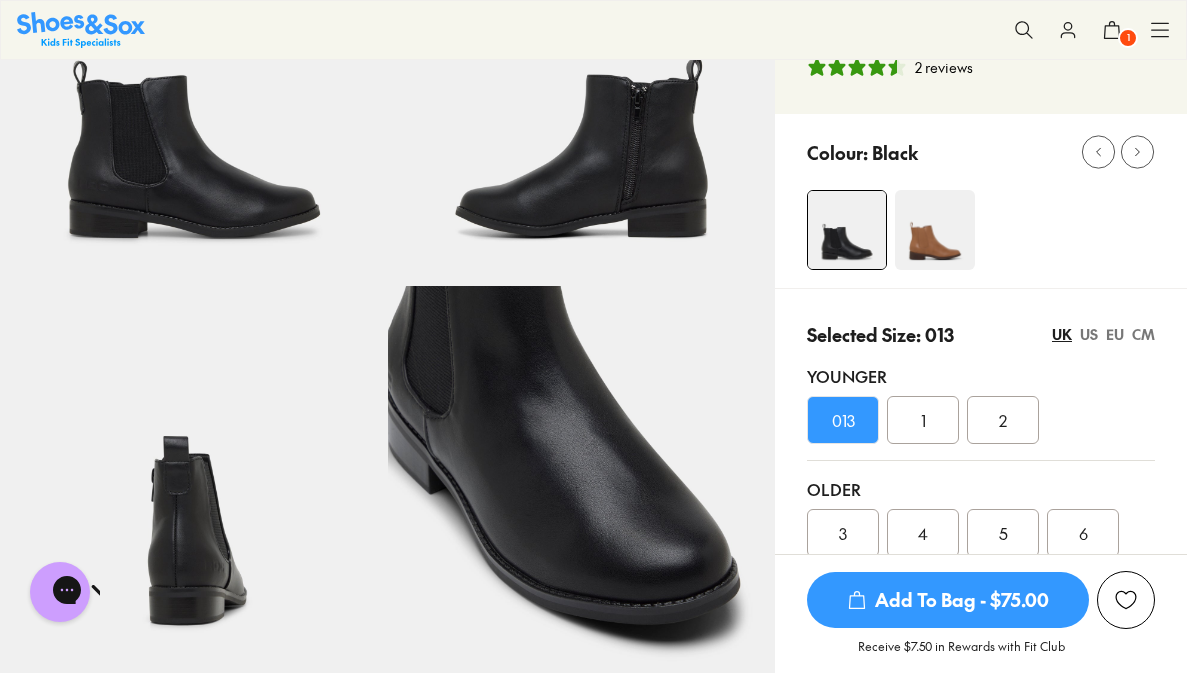 click at bounding box center [935, 230] 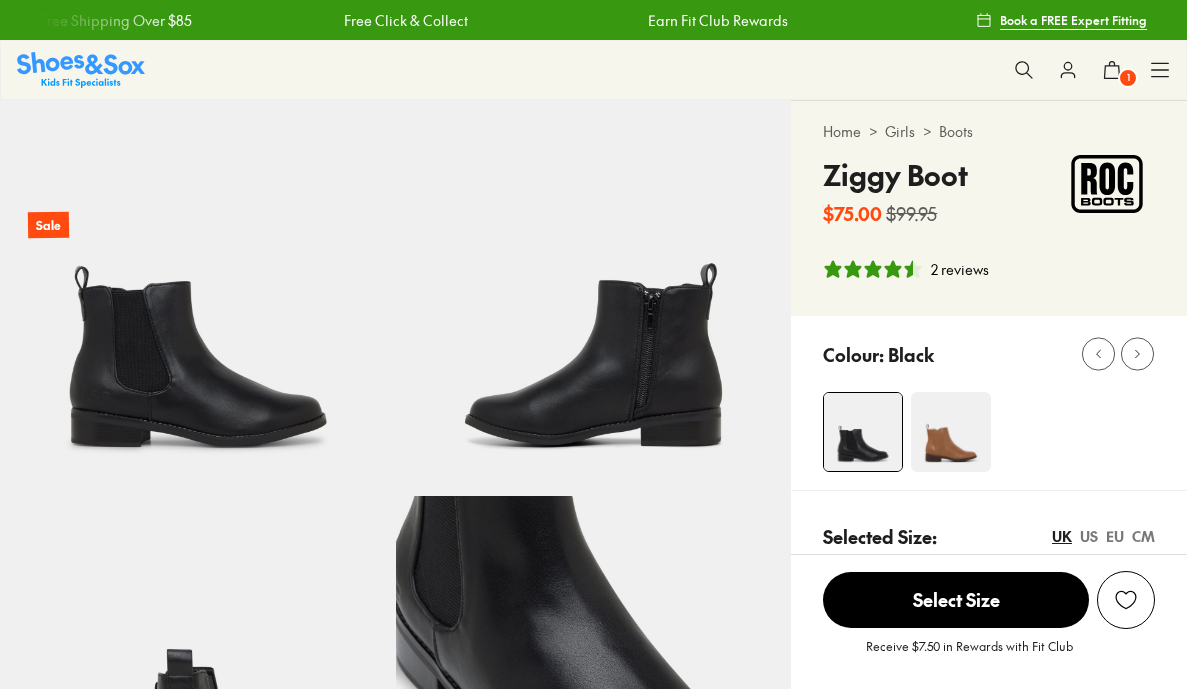 select on "*" 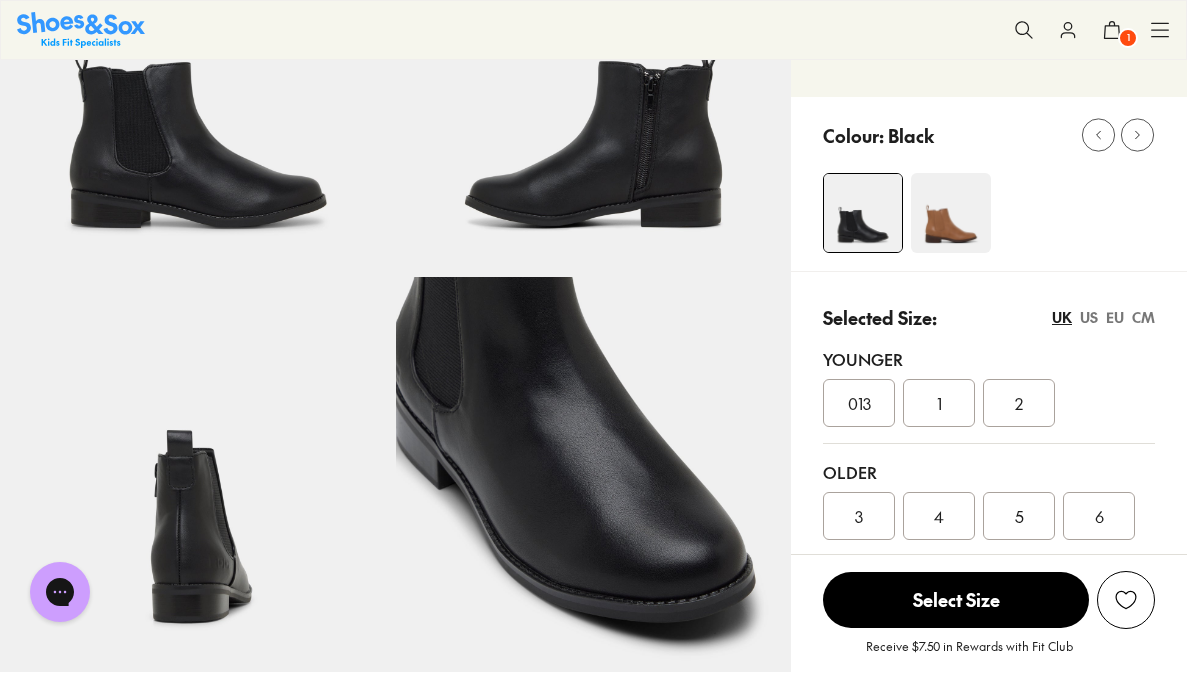 scroll, scrollTop: 221, scrollLeft: 0, axis: vertical 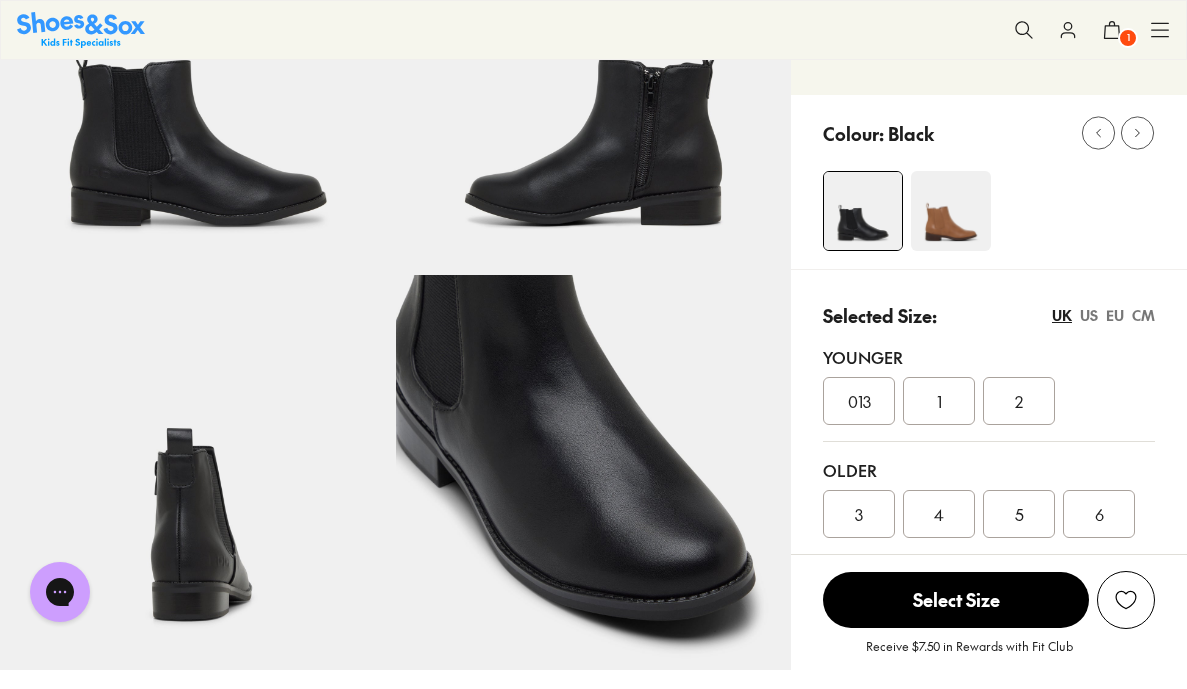 click on "US" at bounding box center [1089, 315] 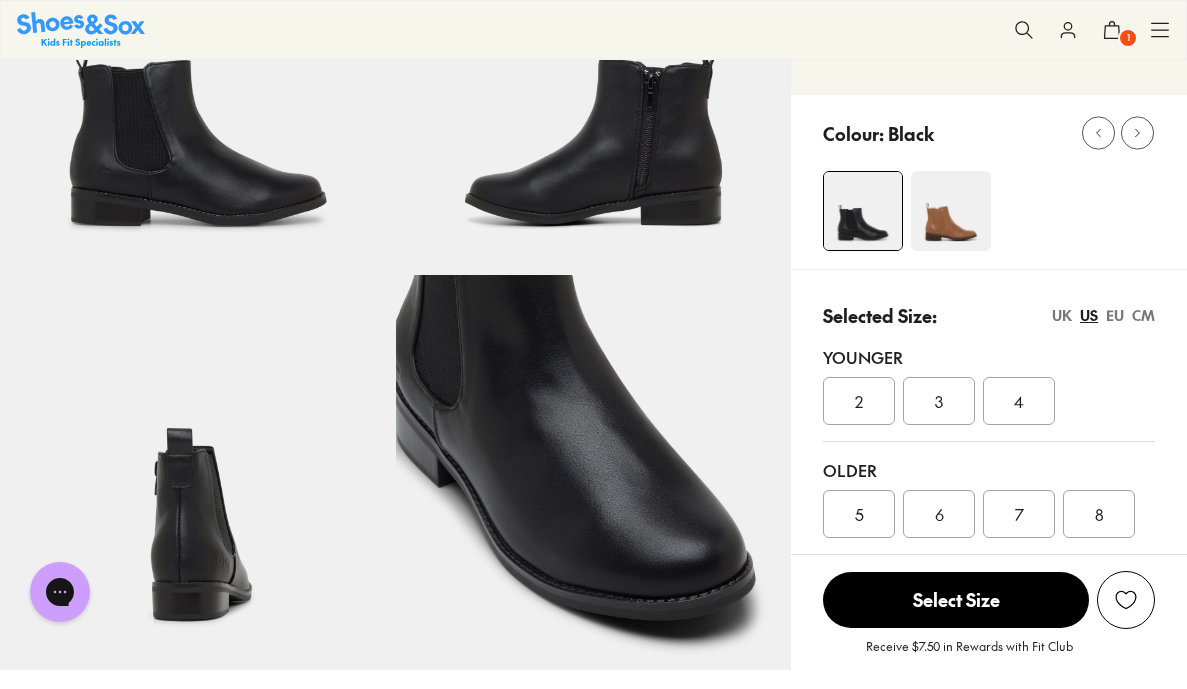 click on "EU" at bounding box center [1115, 315] 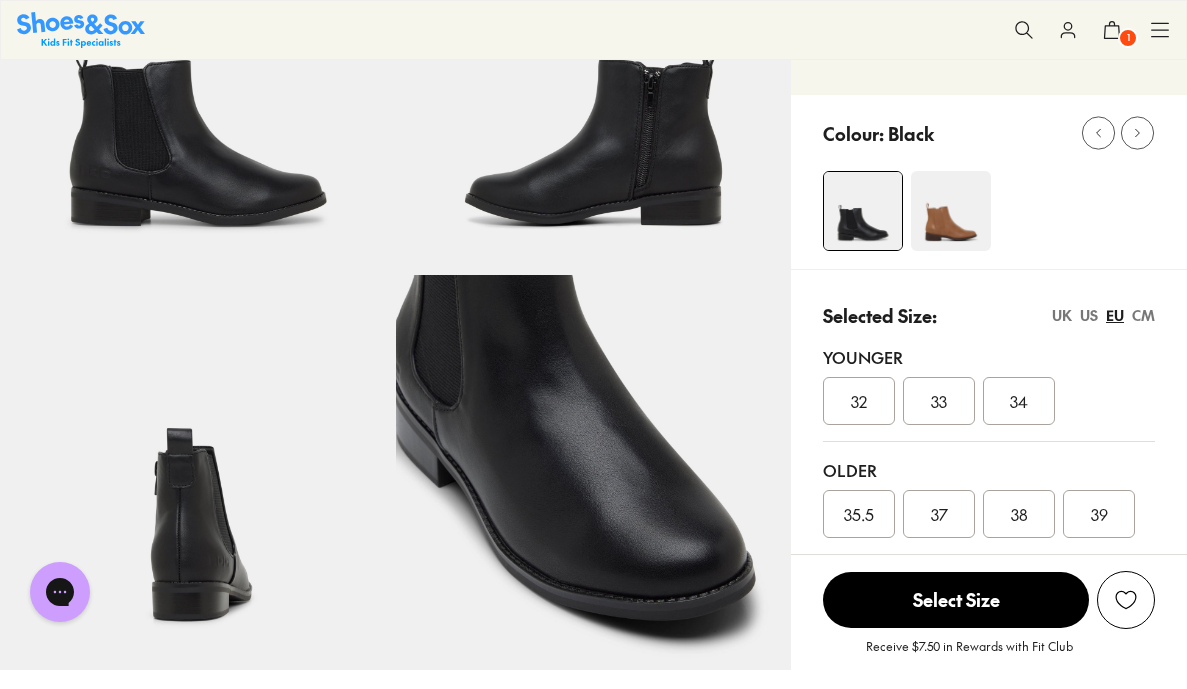 click on "CM" at bounding box center [1143, 315] 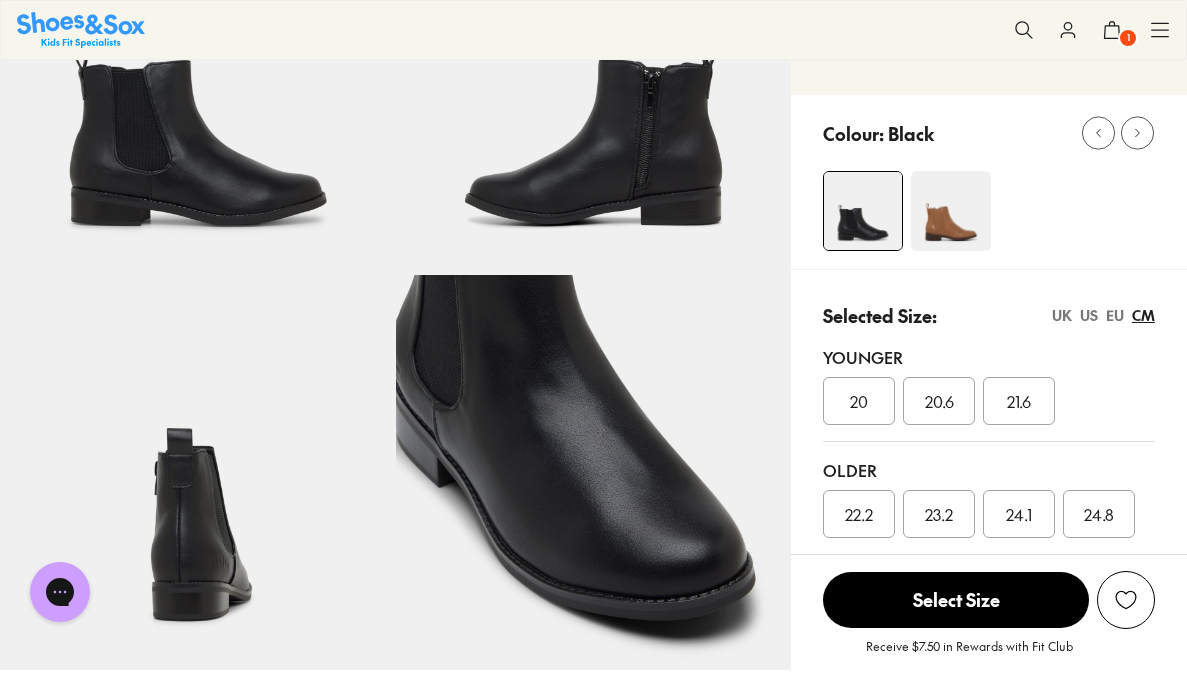click on "UK" at bounding box center [1062, 315] 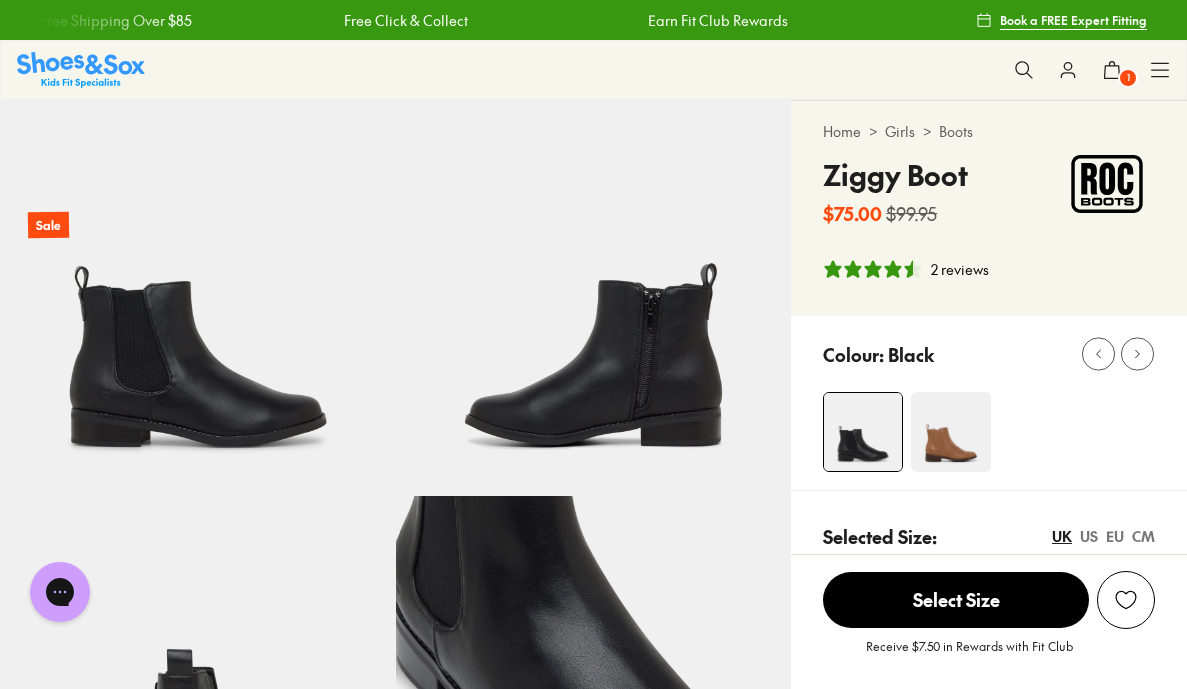 scroll, scrollTop: 0, scrollLeft: 0, axis: both 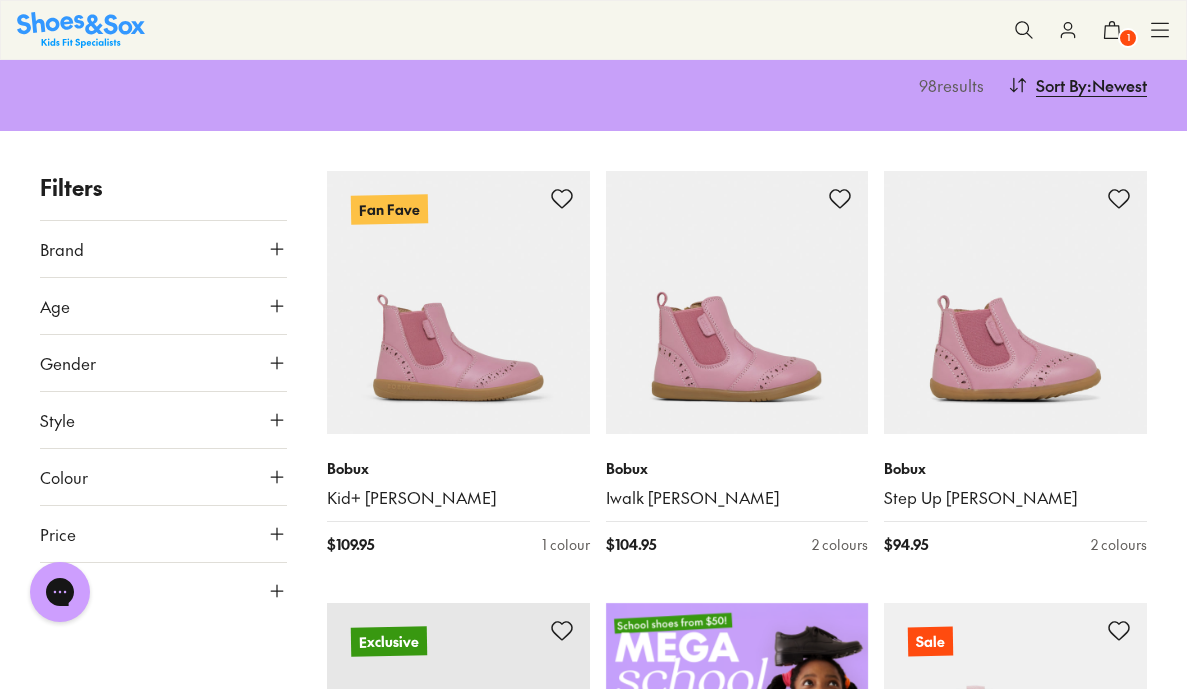 click on "Age" at bounding box center (163, 306) 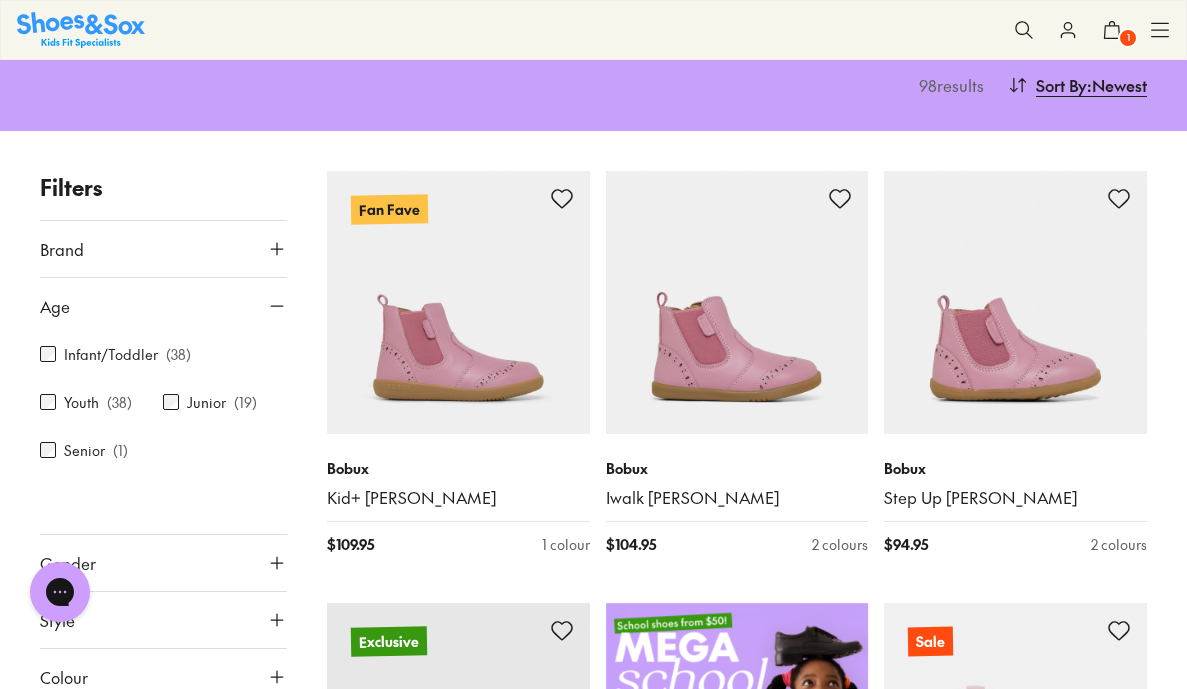 click on "Youth" at bounding box center (81, 402) 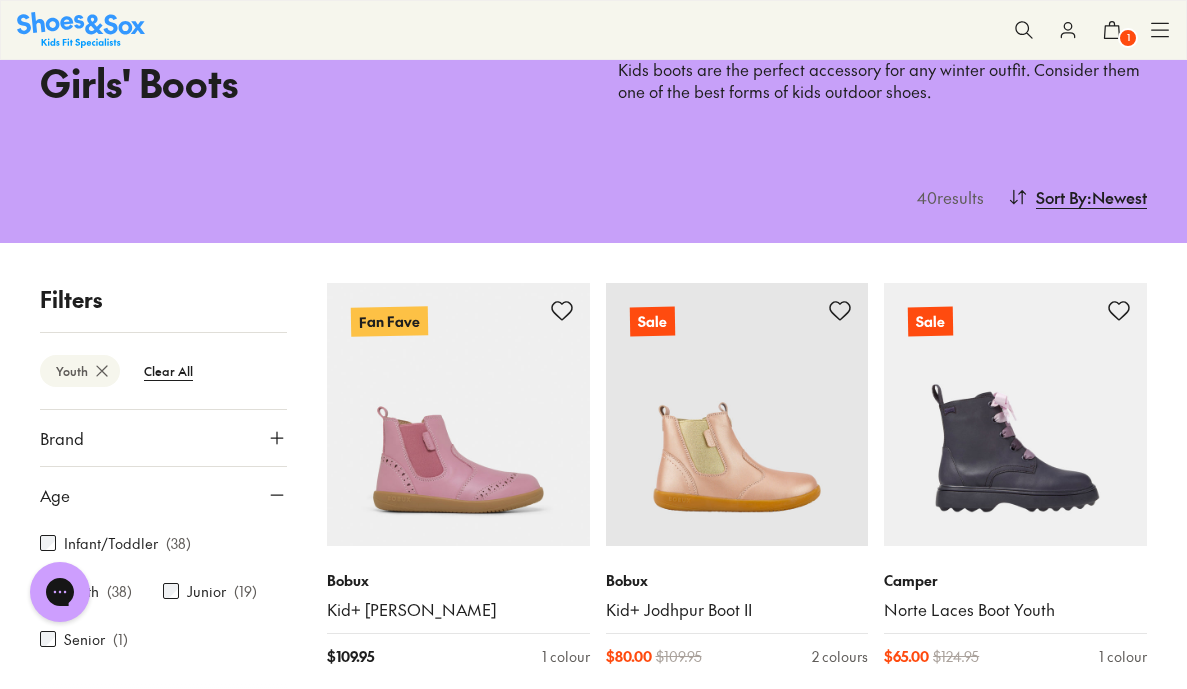 click on "Infant/Toddler" at bounding box center (111, 543) 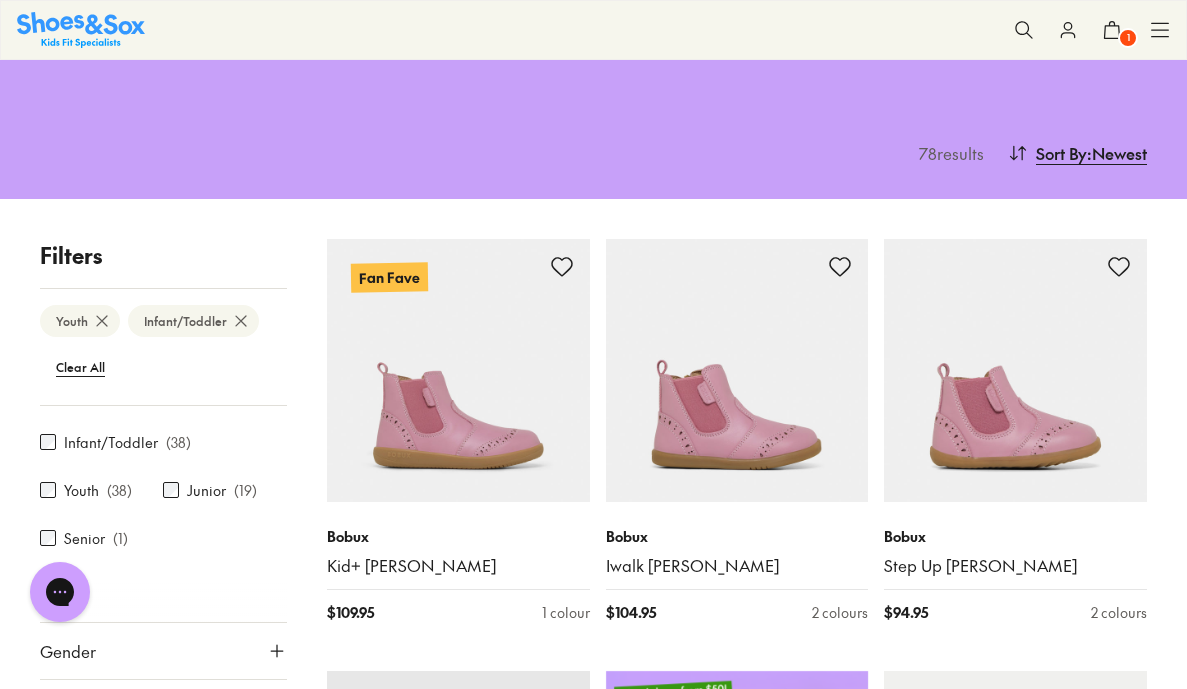 scroll, scrollTop: 103, scrollLeft: 0, axis: vertical 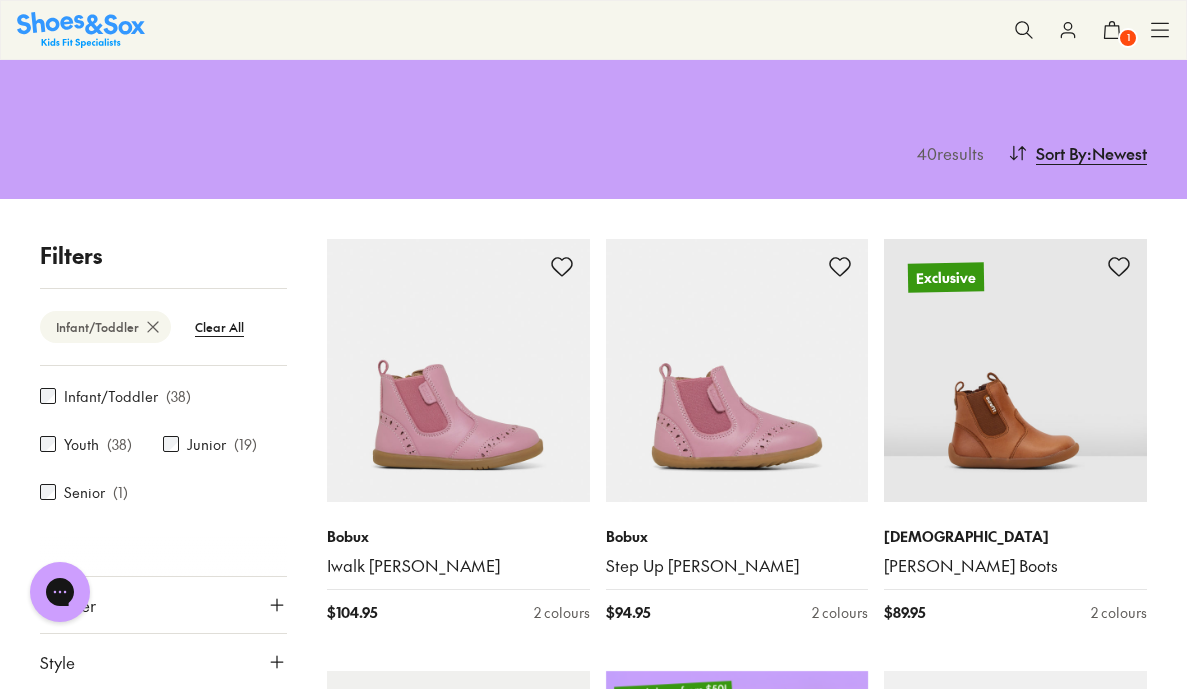click on "Youth ( 38 )" at bounding box center (101, 444) 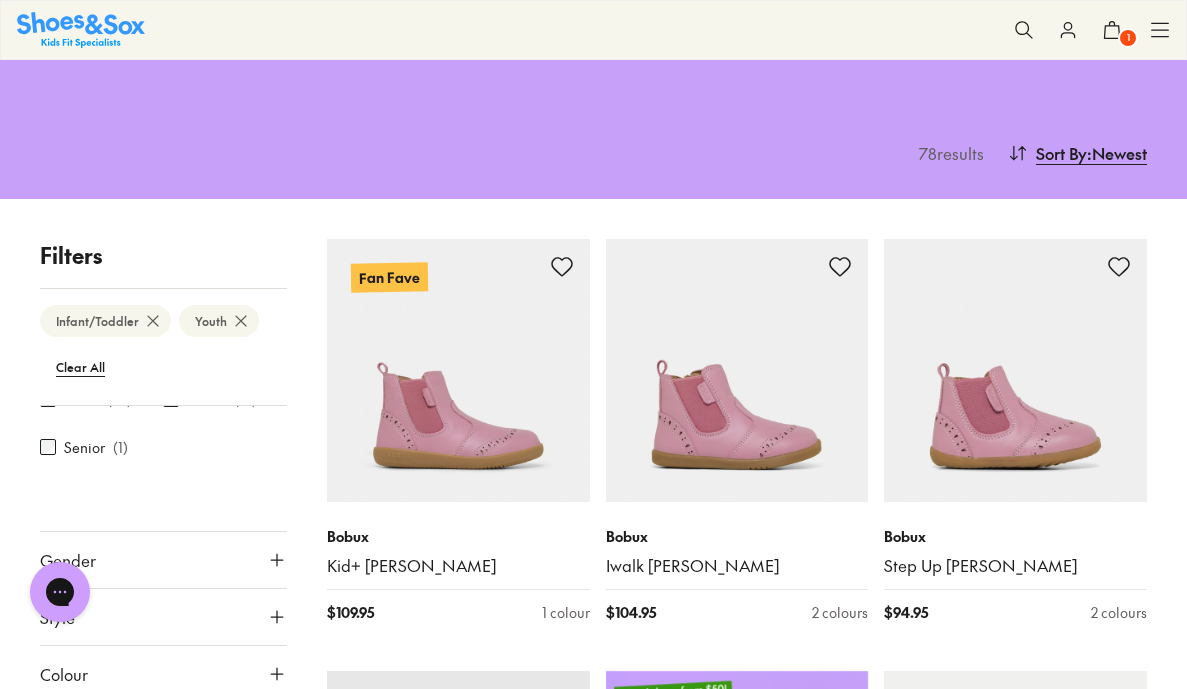 scroll, scrollTop: 188, scrollLeft: 0, axis: vertical 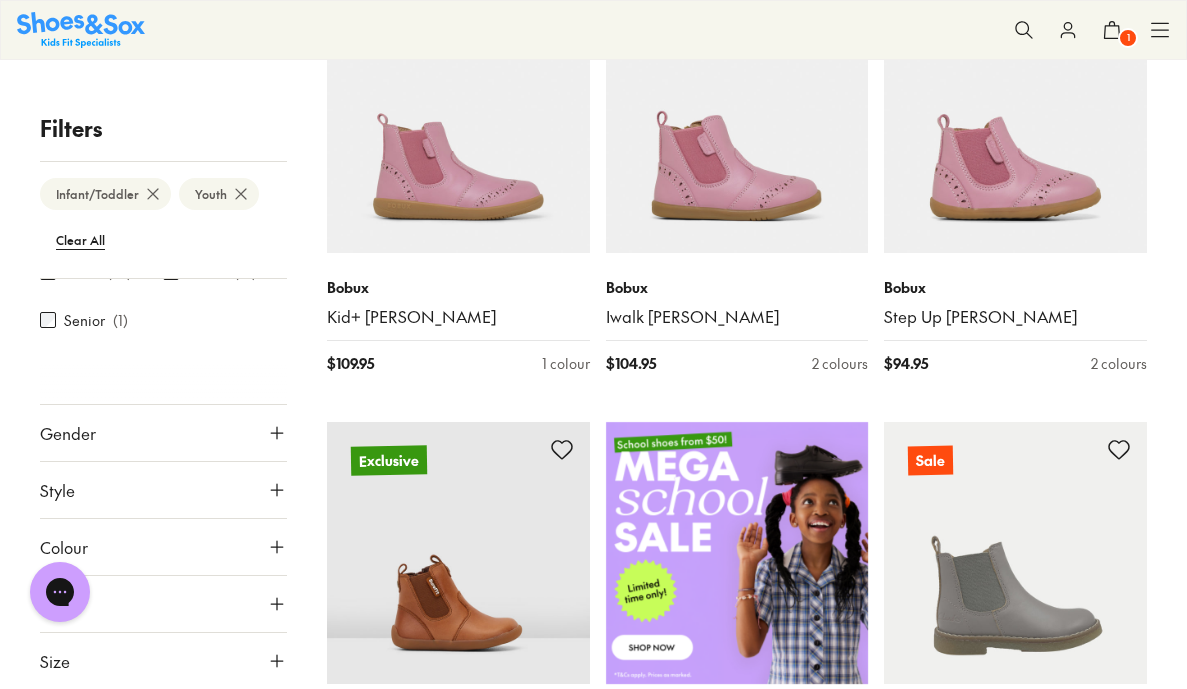 click on "Colour" at bounding box center [163, 547] 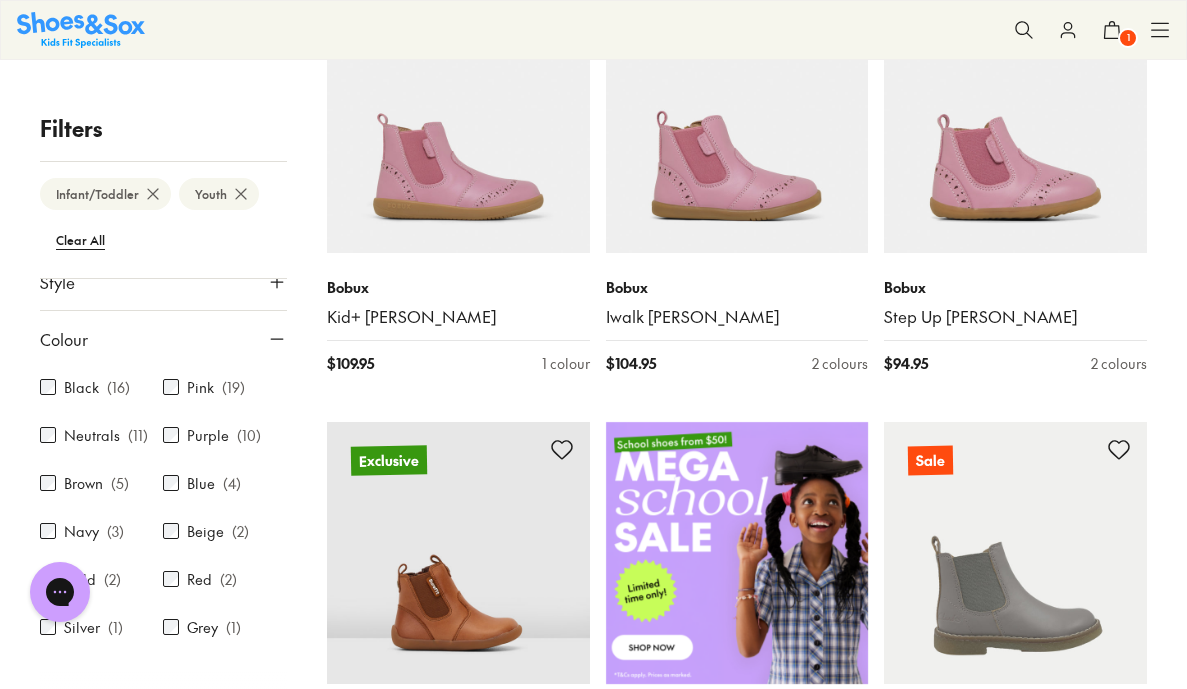 scroll, scrollTop: 470, scrollLeft: 0, axis: vertical 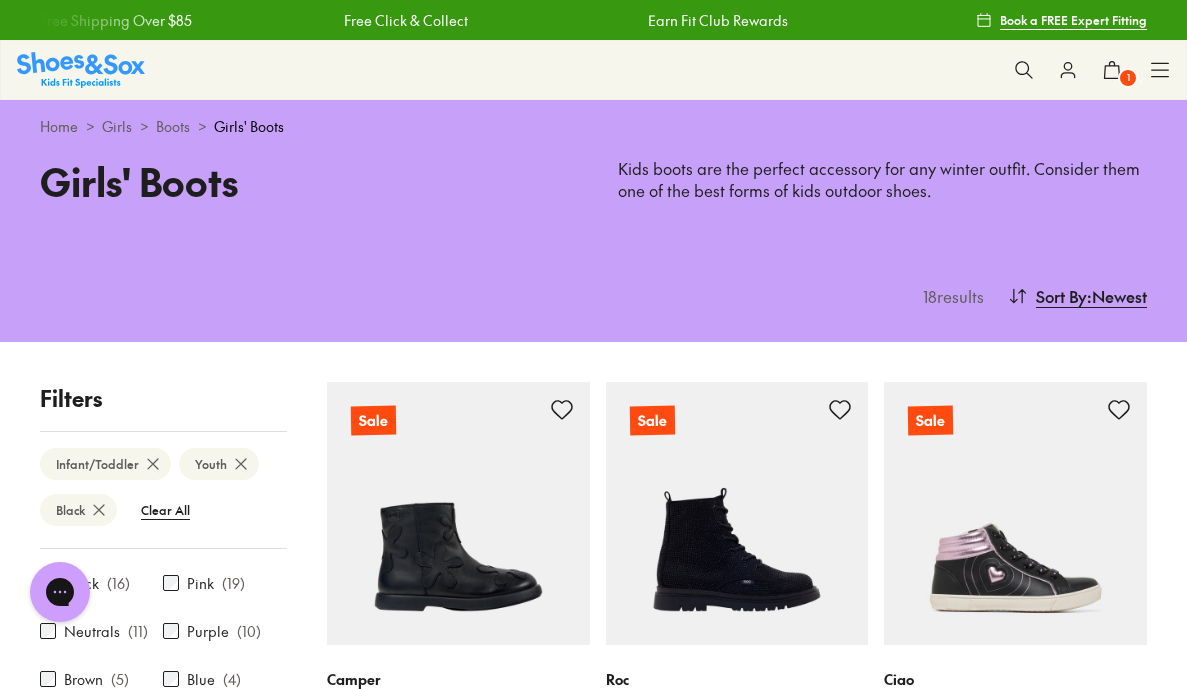 click on "Home" at bounding box center [59, 126] 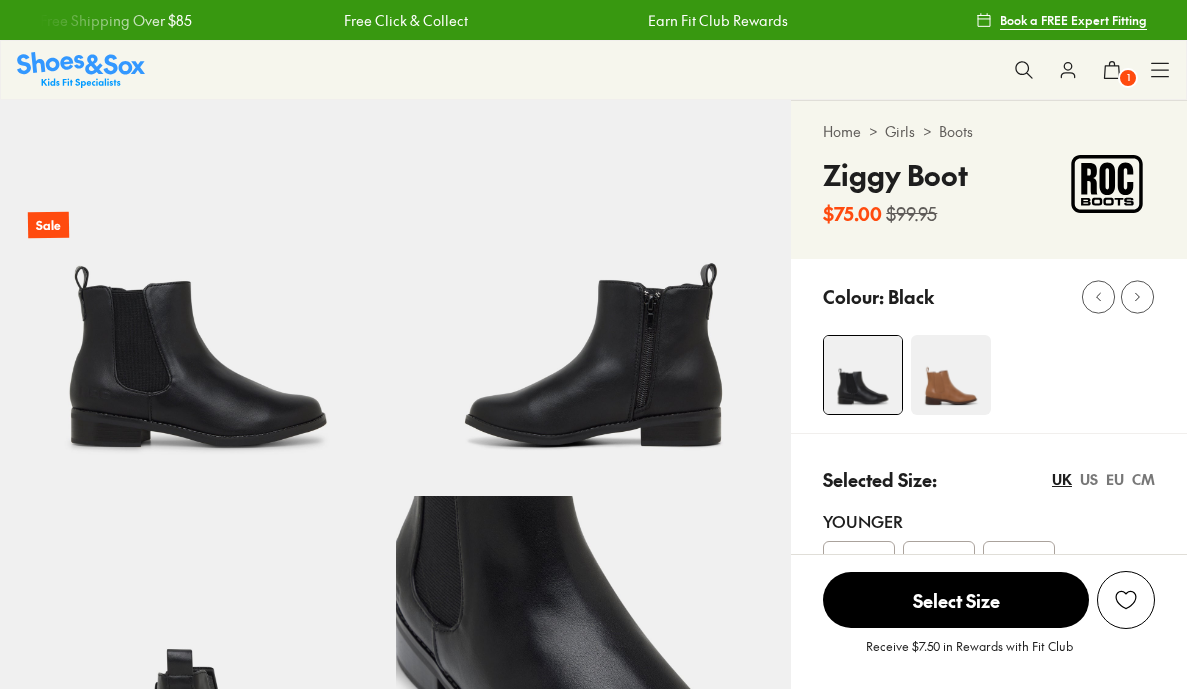 select on "*" 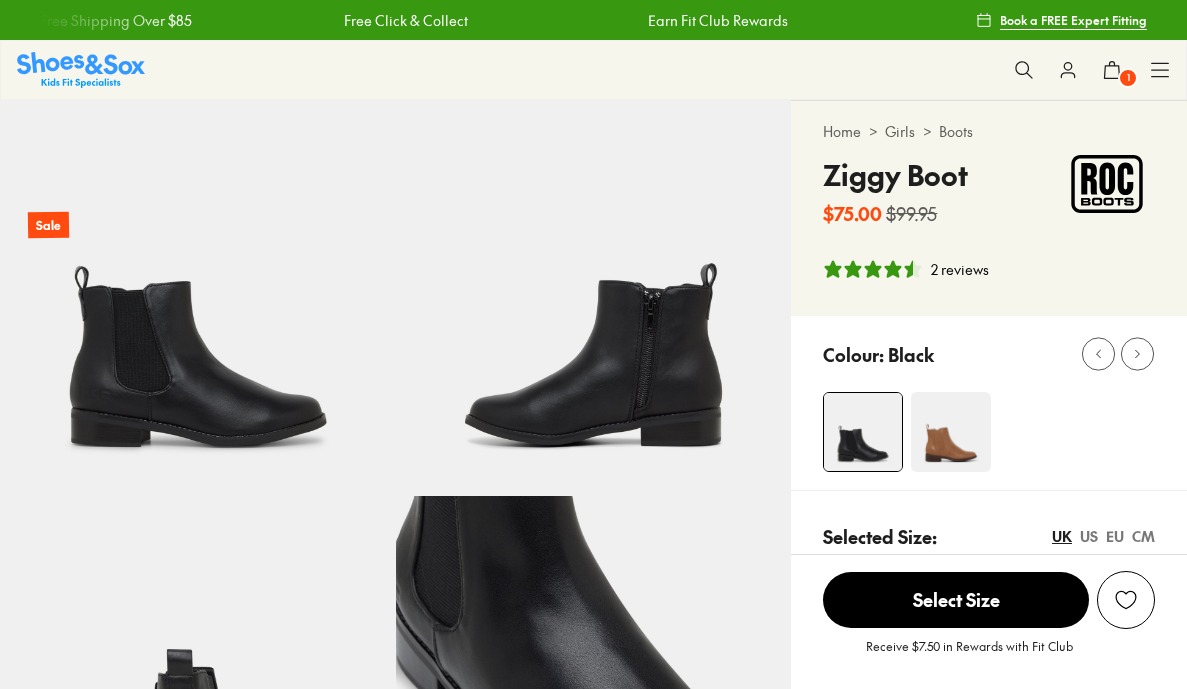 scroll, scrollTop: 0, scrollLeft: 0, axis: both 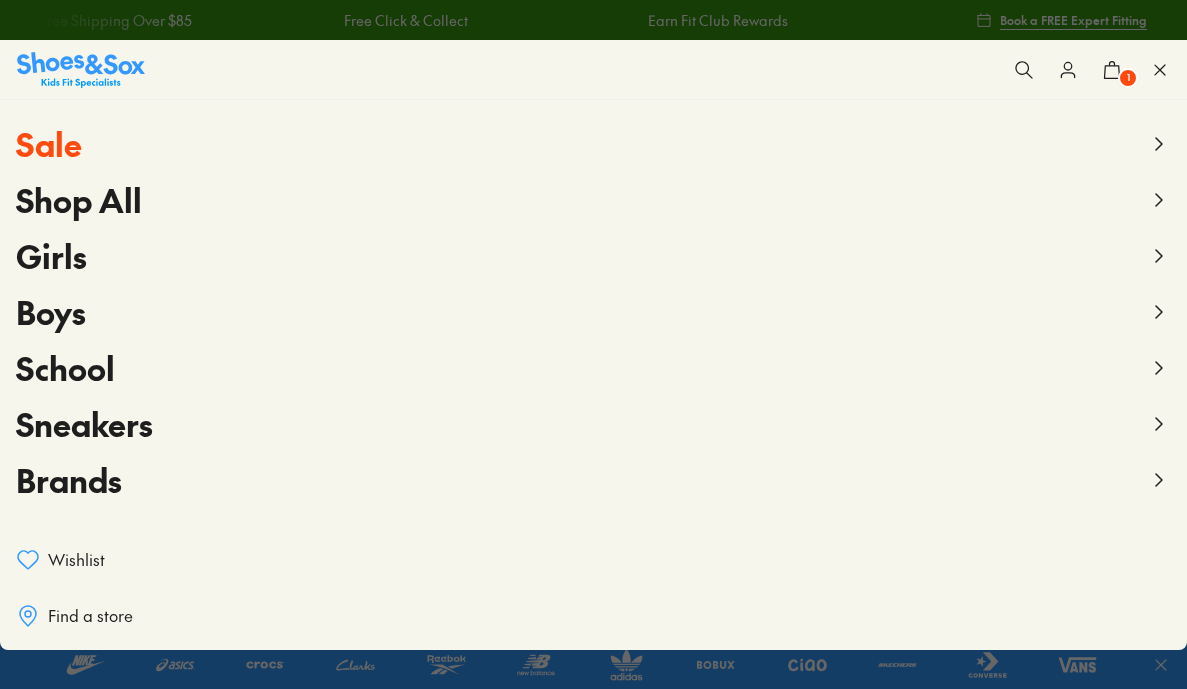 click on "Boys" at bounding box center (593, 312) 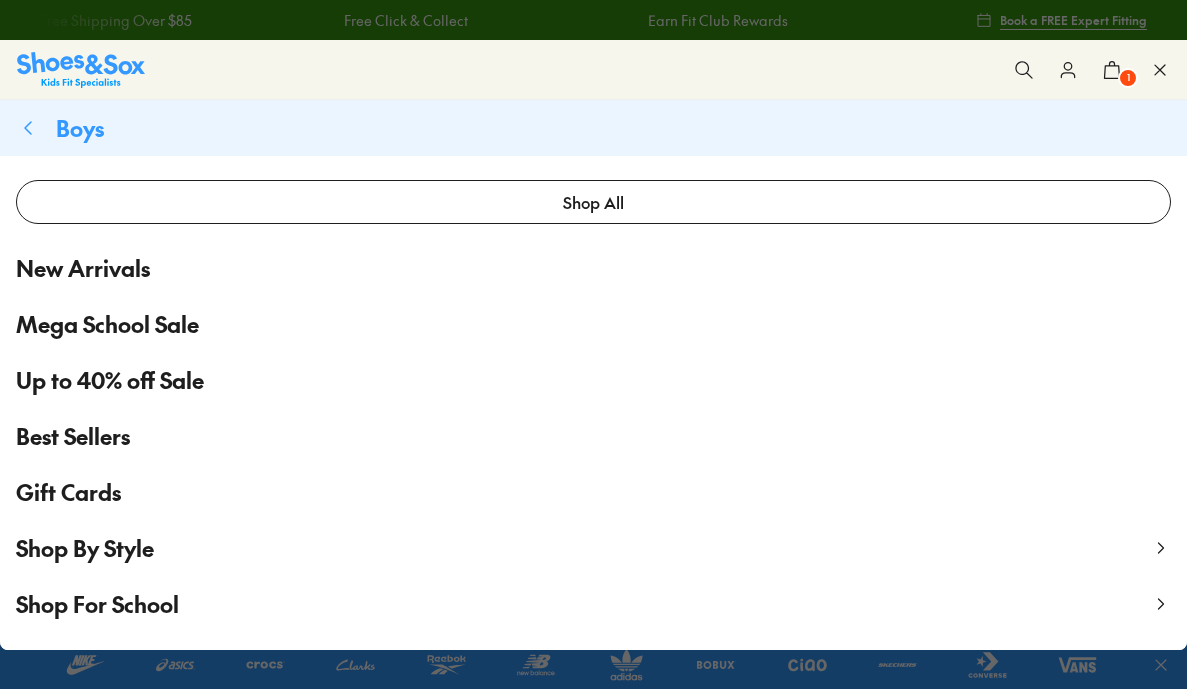 scroll, scrollTop: 0, scrollLeft: 0, axis: both 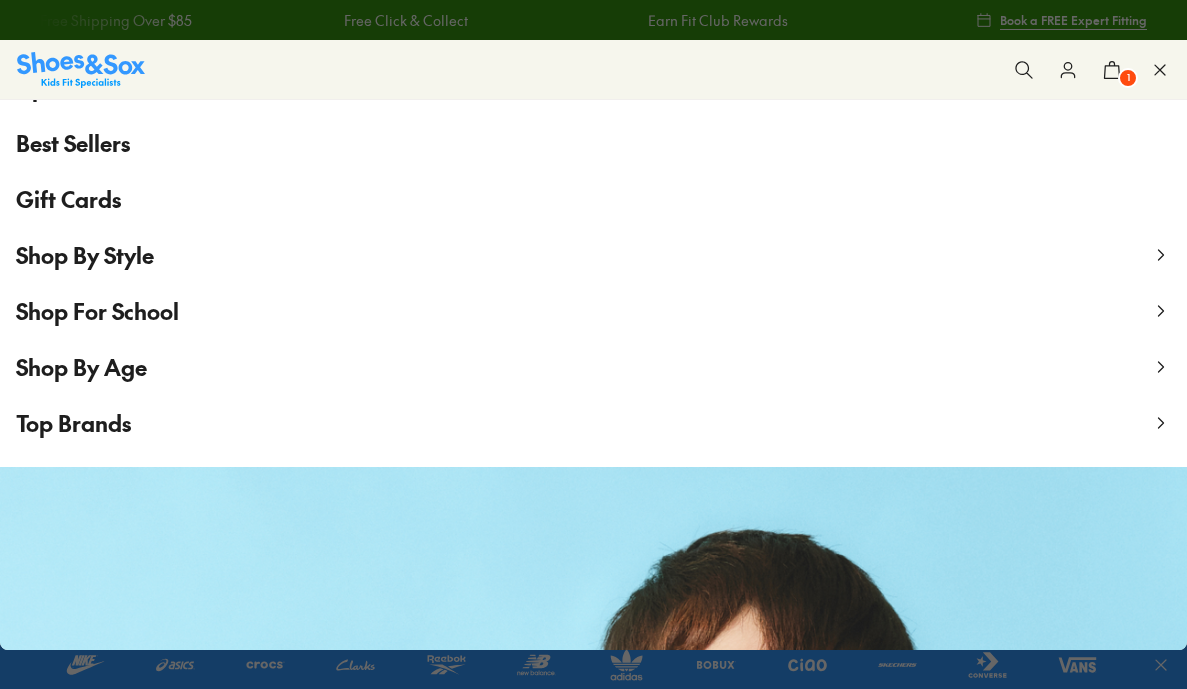 click on "Shop By Style" at bounding box center (85, 255) 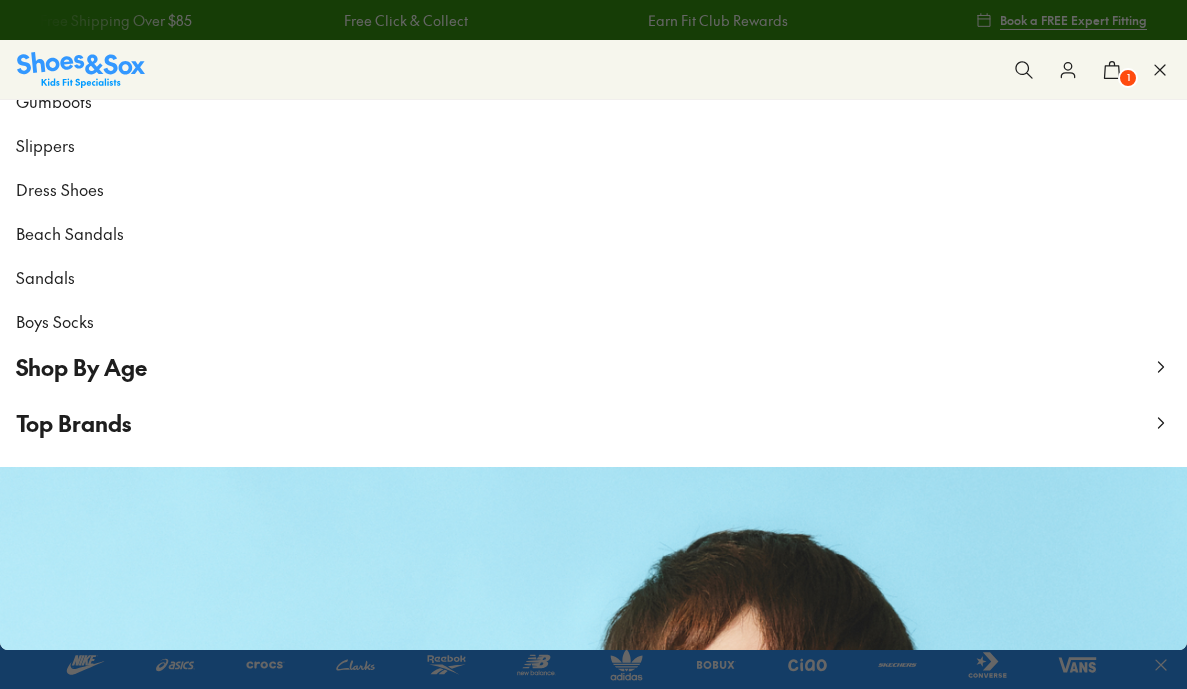scroll, scrollTop: 0, scrollLeft: 0, axis: both 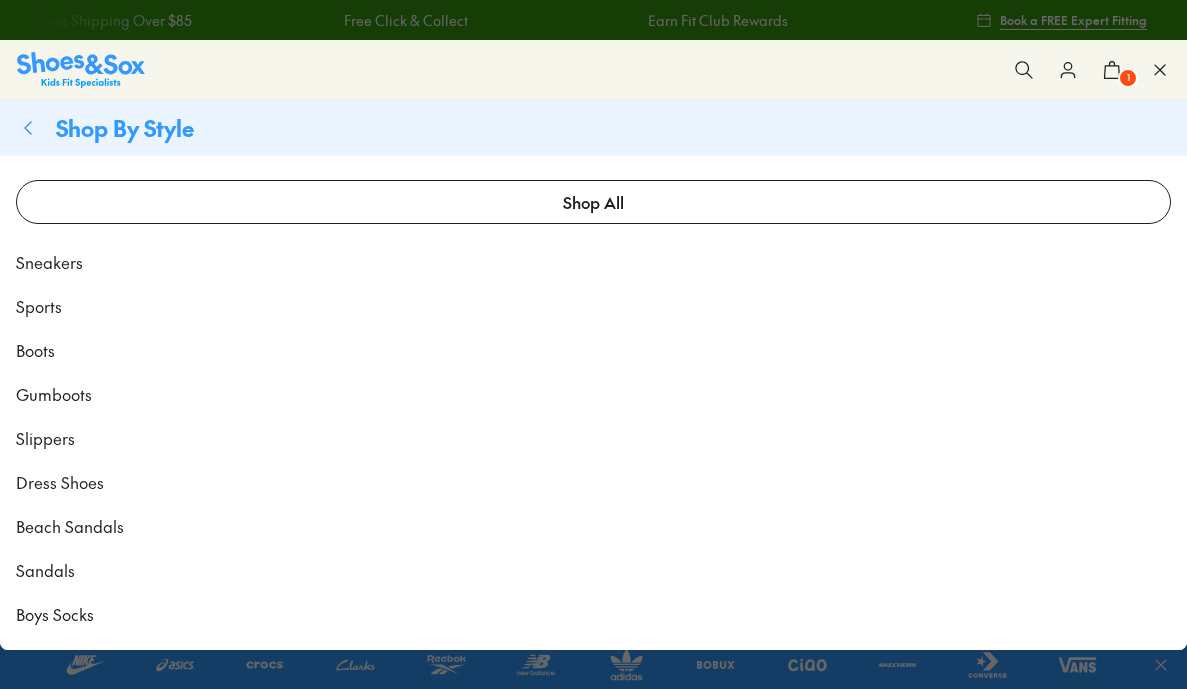 click on "Boots" at bounding box center (35, 350) 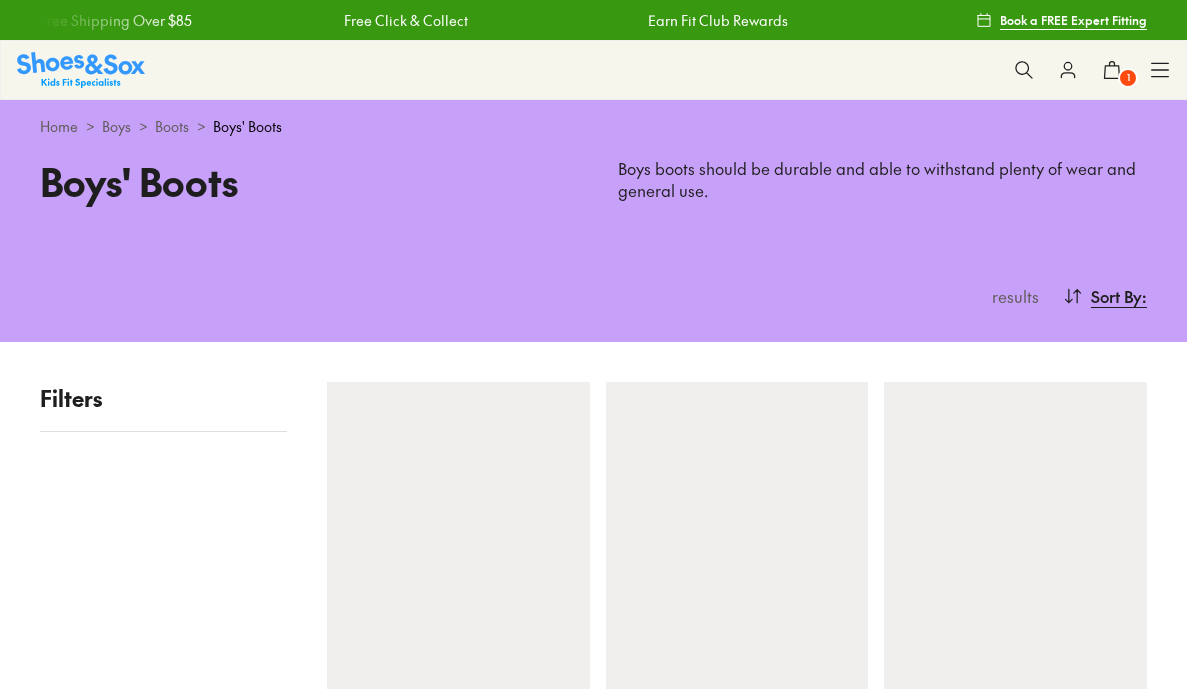 scroll, scrollTop: 0, scrollLeft: 0, axis: both 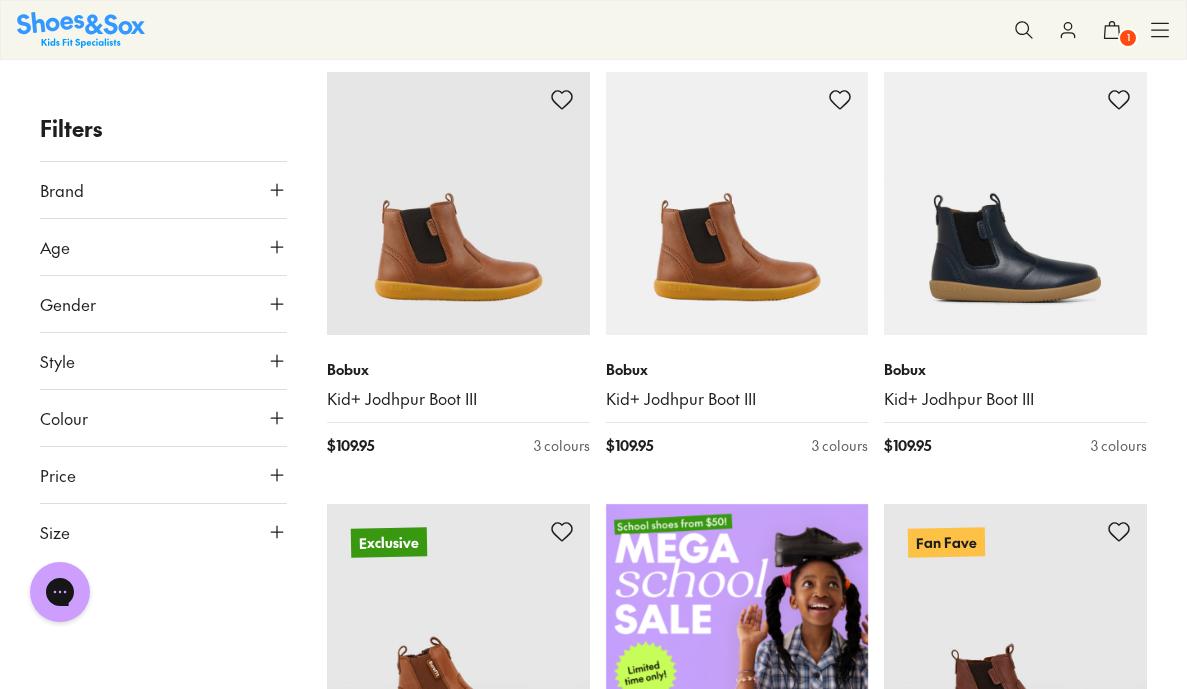 click on "Colour" at bounding box center (64, 418) 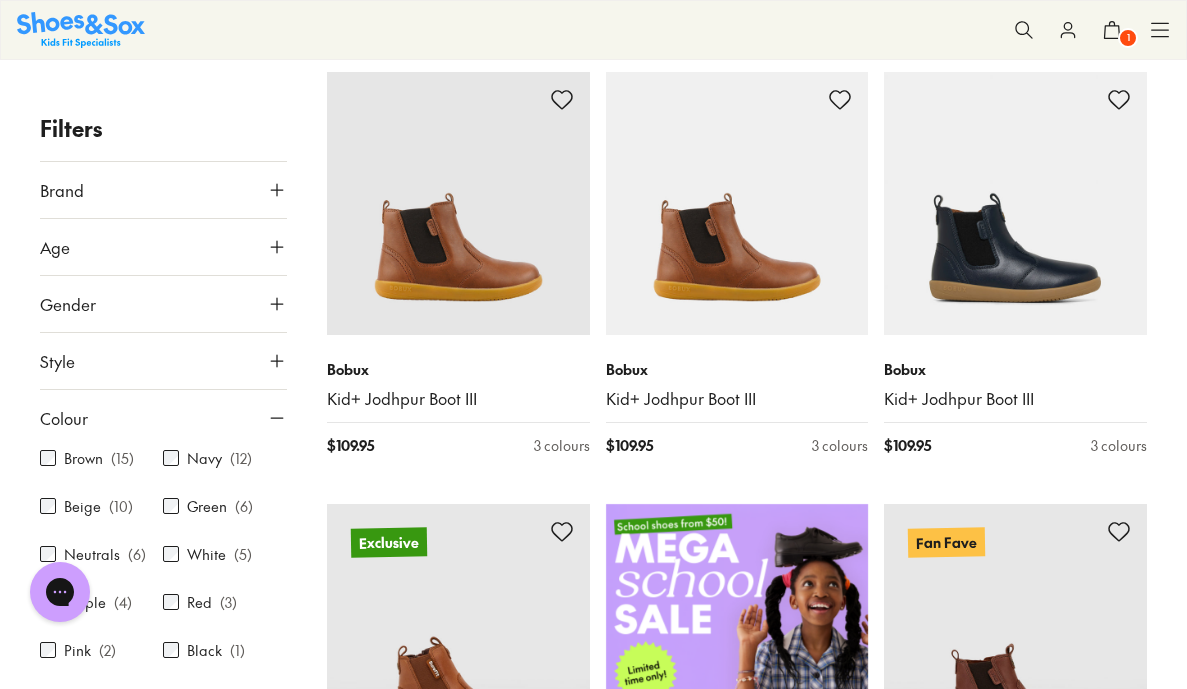 scroll, scrollTop: 8, scrollLeft: 0, axis: vertical 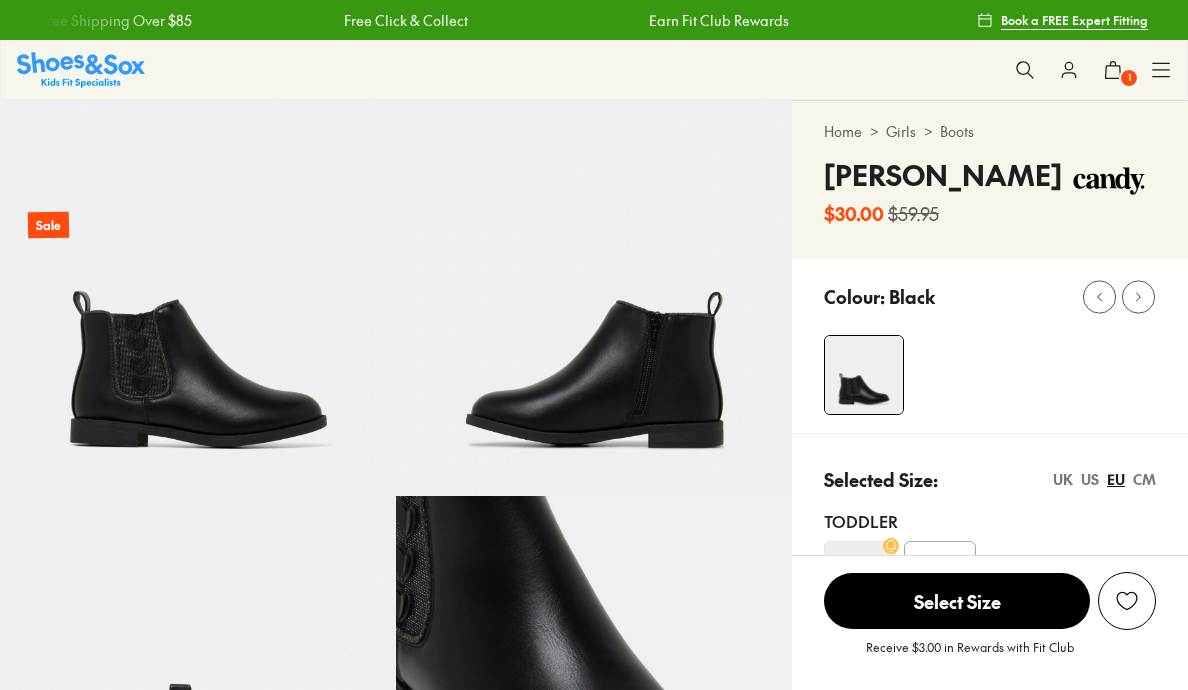 select on "*" 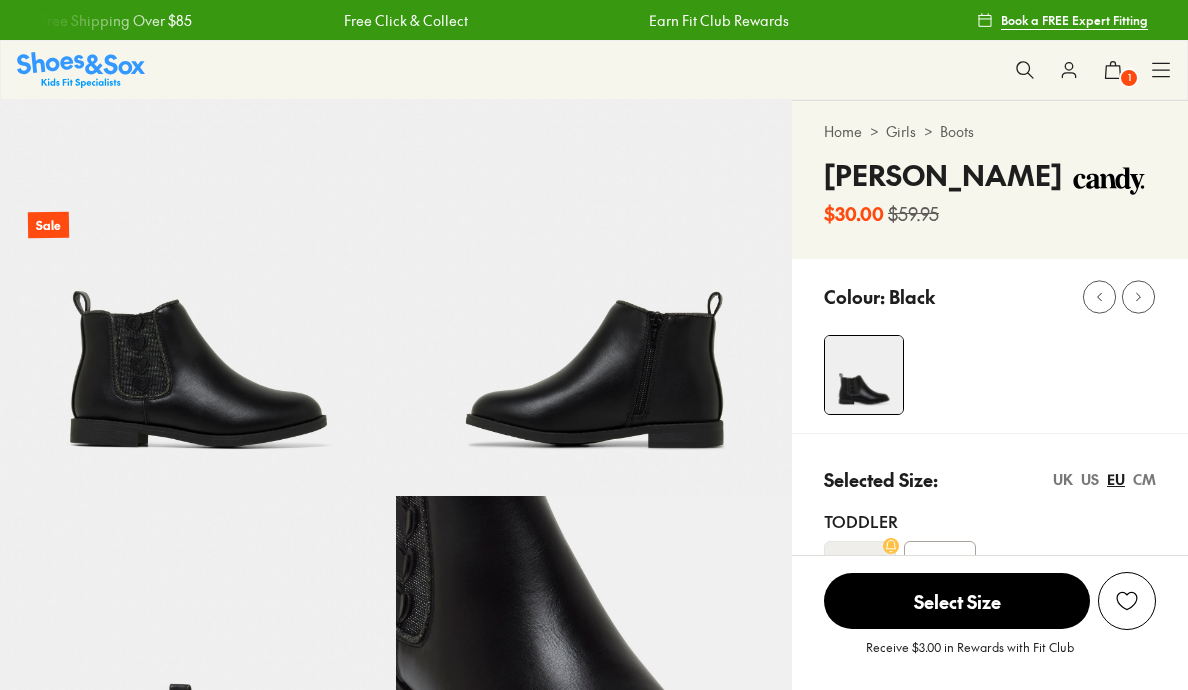 scroll, scrollTop: 0, scrollLeft: 0, axis: both 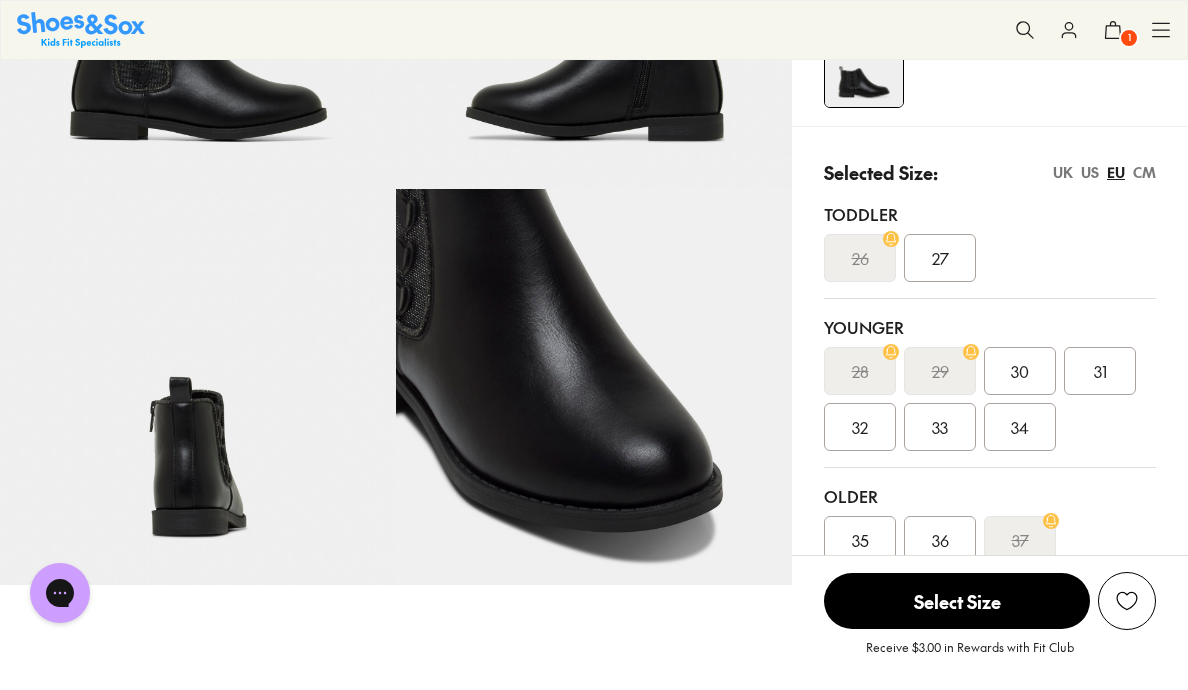 click on "UK" at bounding box center [1063, 172] 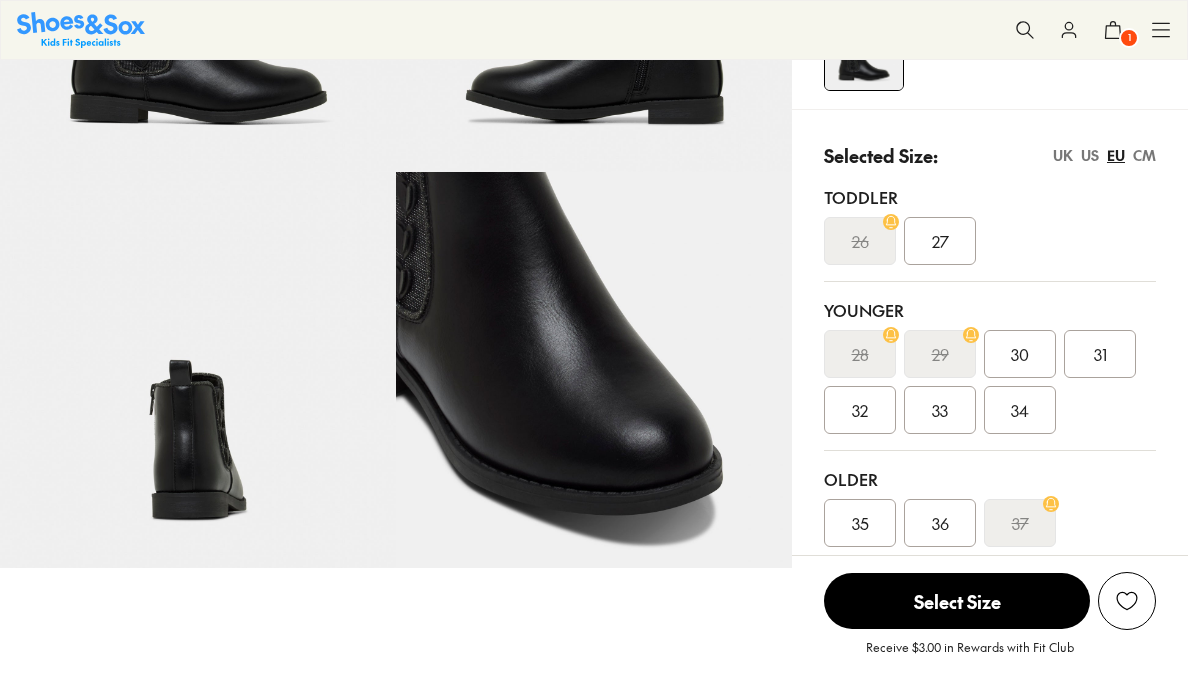 select on "*" 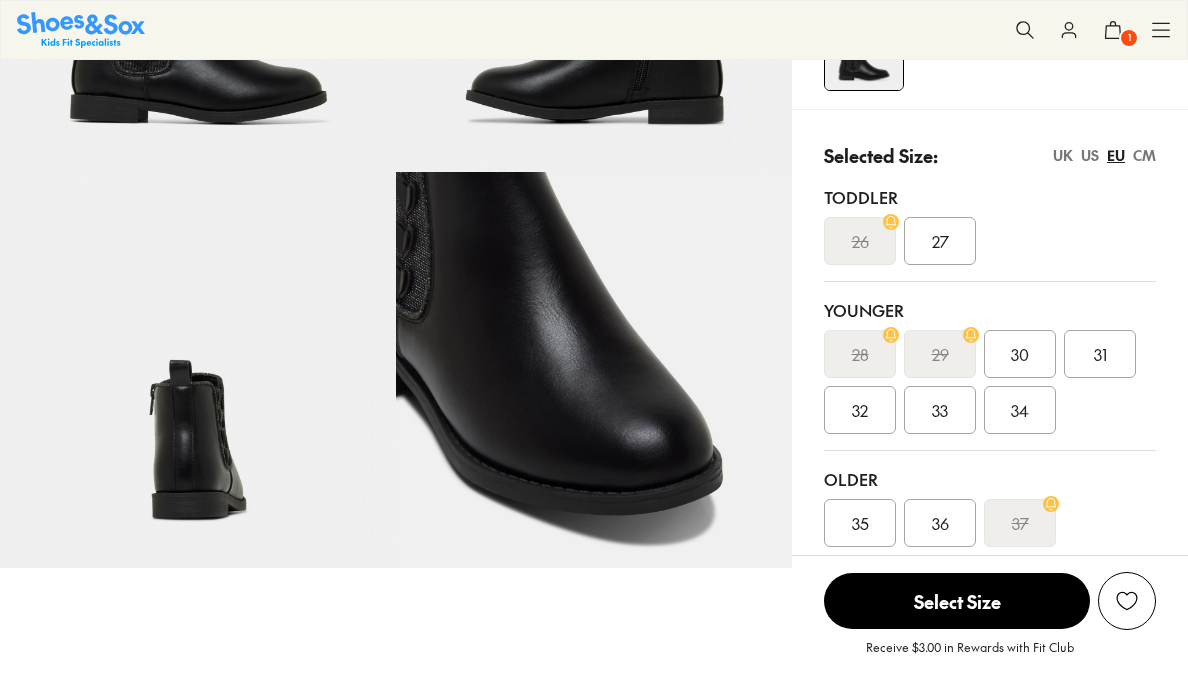 scroll, scrollTop: 327, scrollLeft: 0, axis: vertical 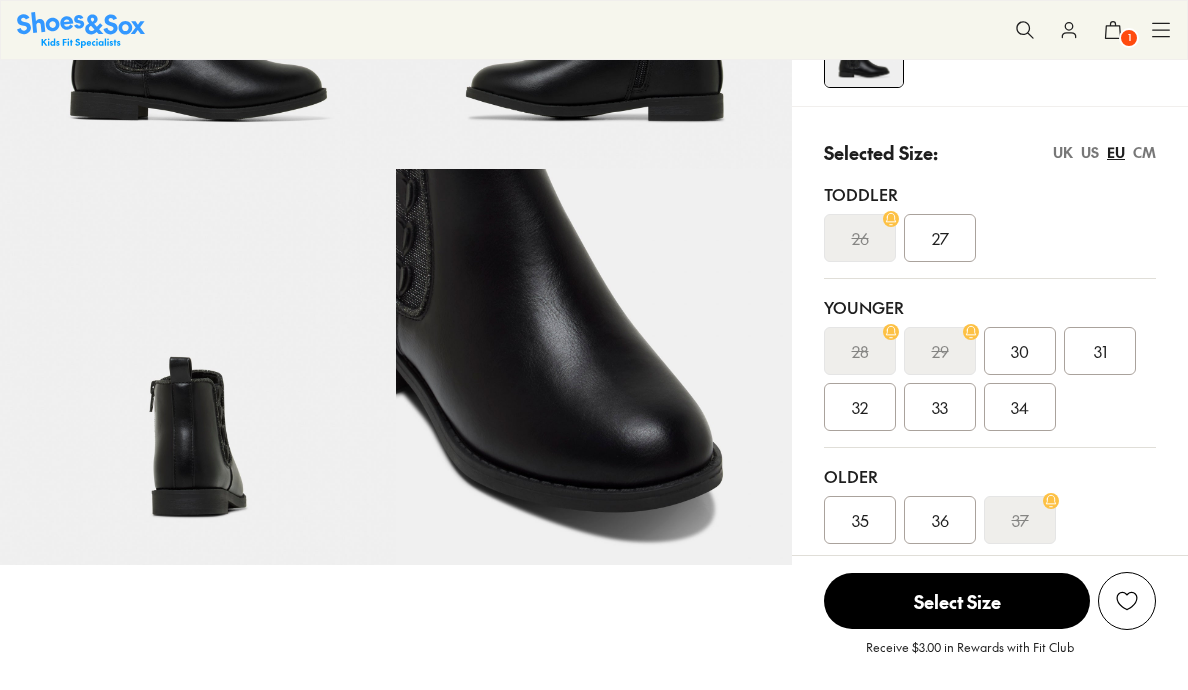 click on "UK" at bounding box center [1063, 152] 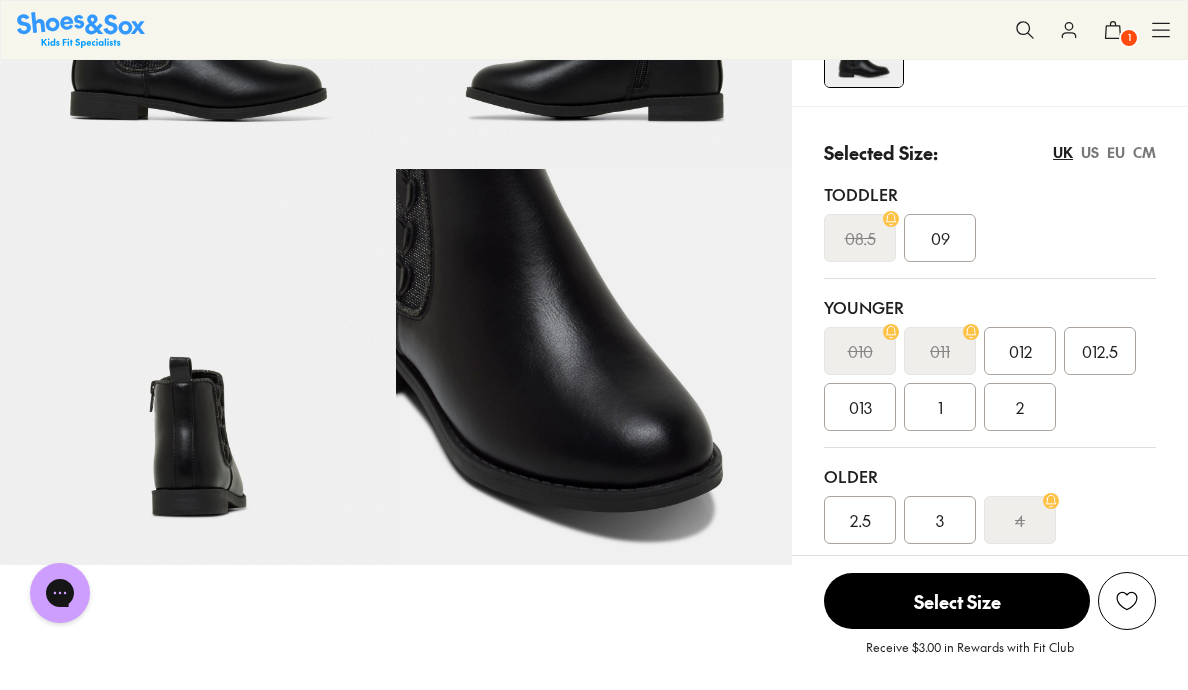 scroll, scrollTop: 0, scrollLeft: 0, axis: both 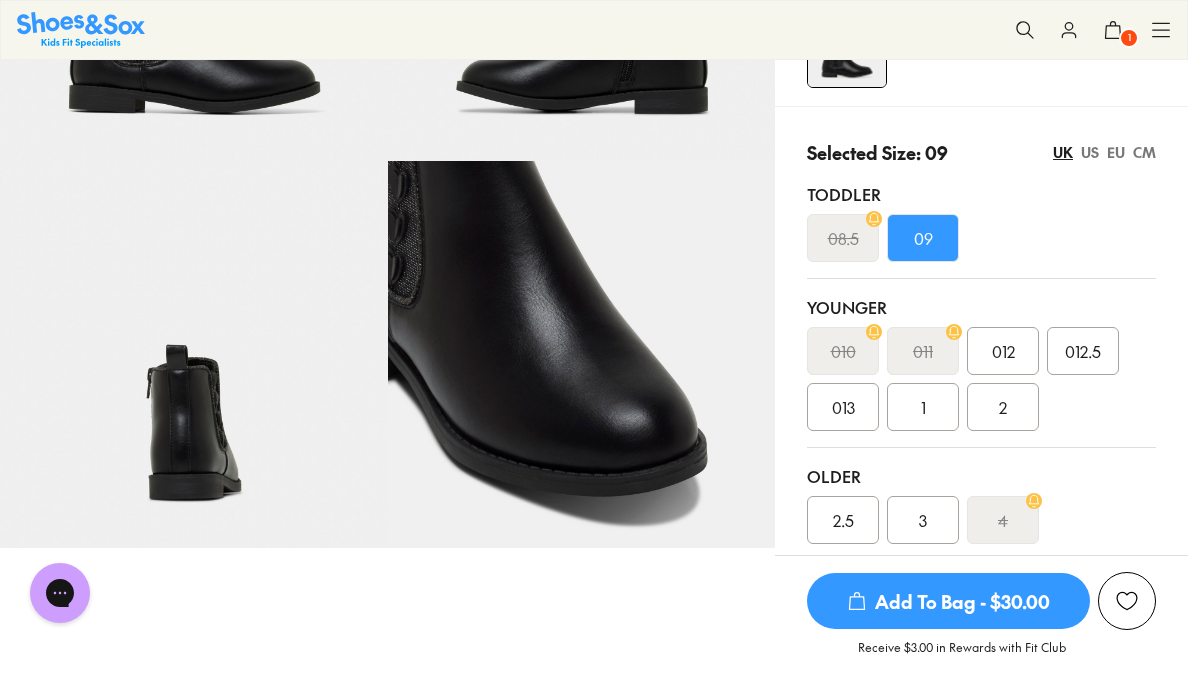 click on "Add To Bag - $30.00" at bounding box center (948, 601) 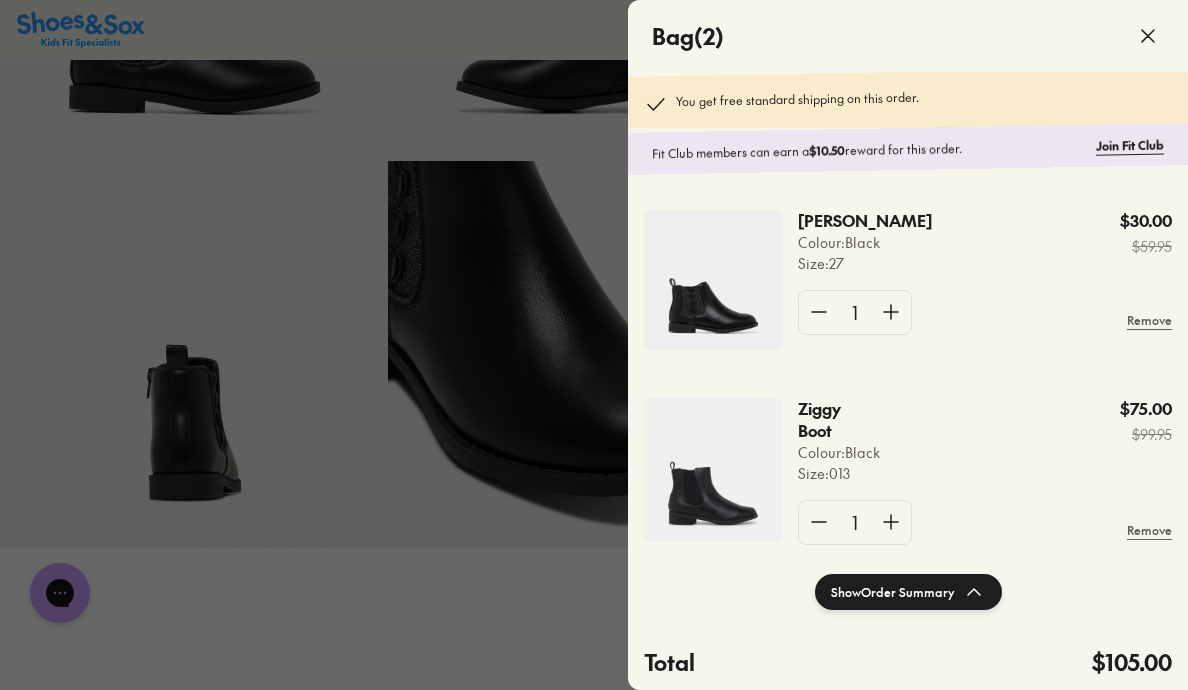 click on "Show  Order Summary" 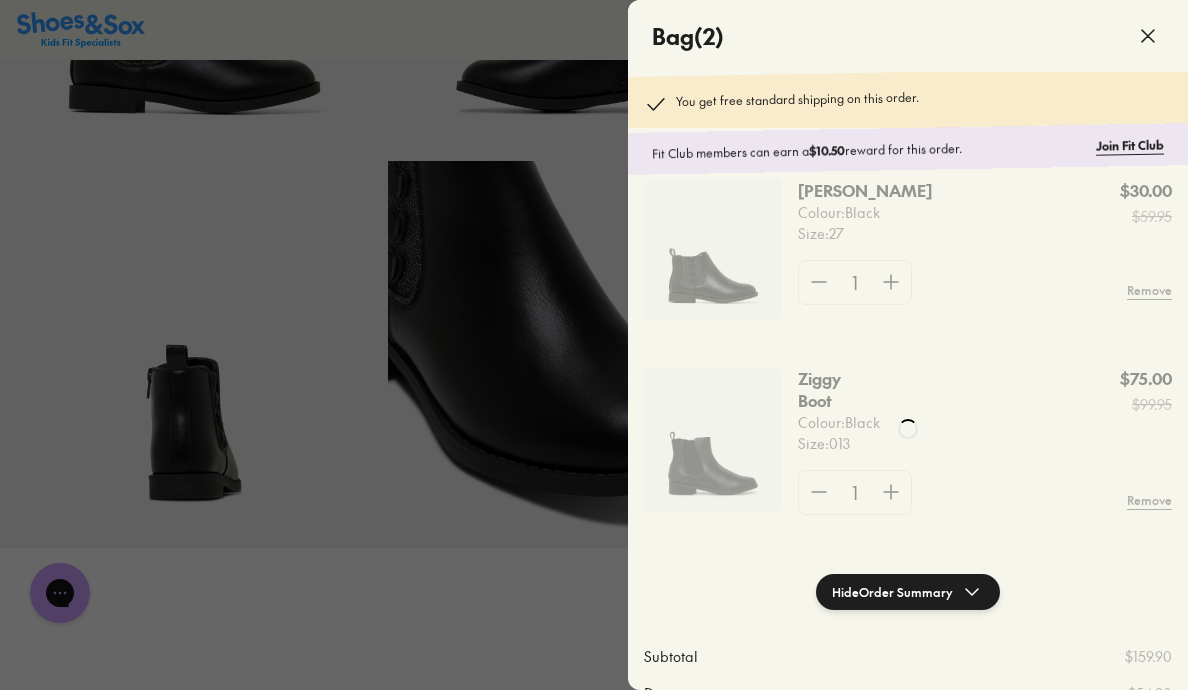 scroll, scrollTop: 0, scrollLeft: 0, axis: both 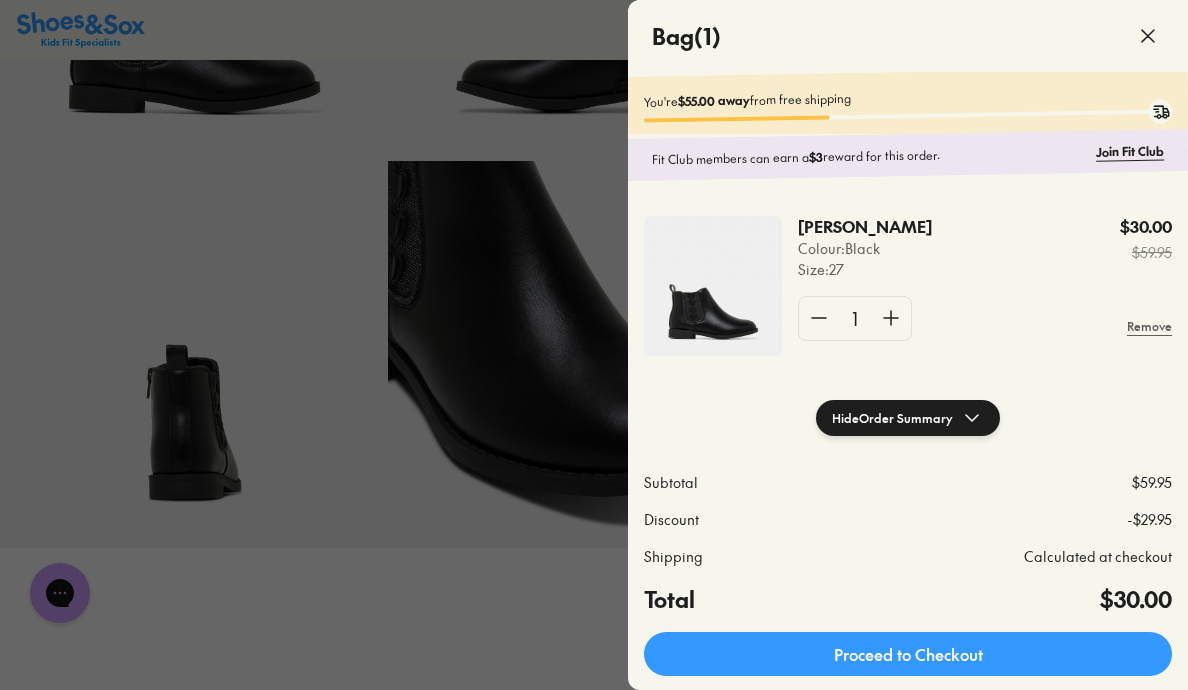 click 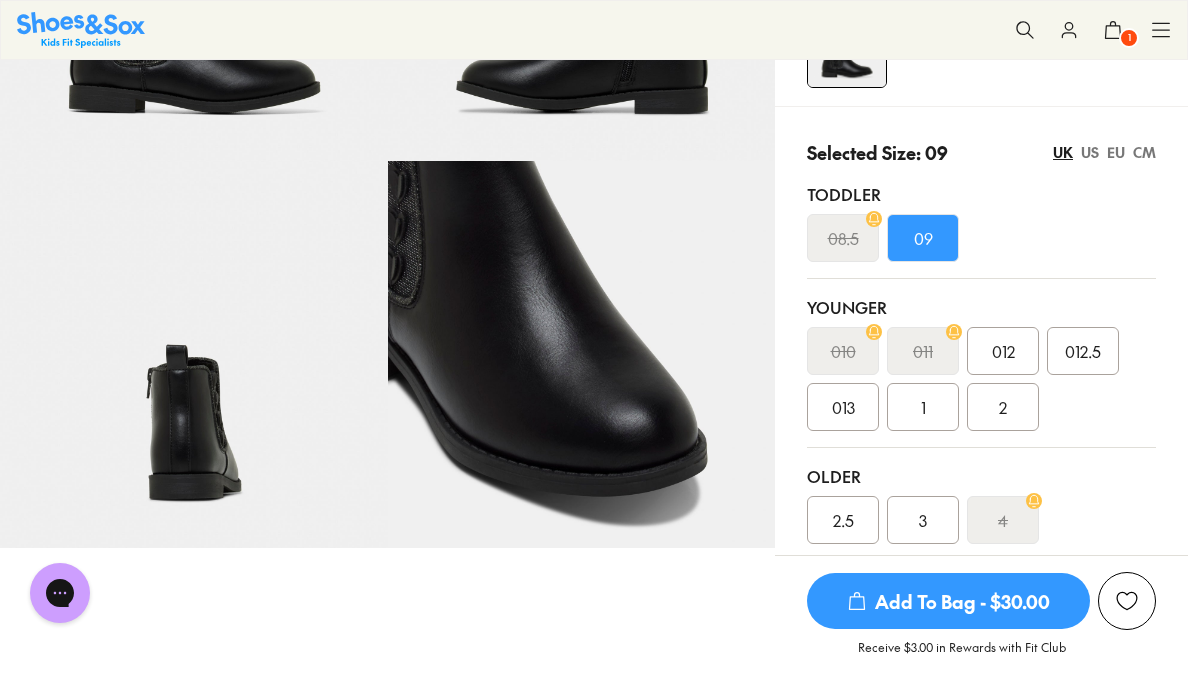click on "012.5" at bounding box center [1083, 351] 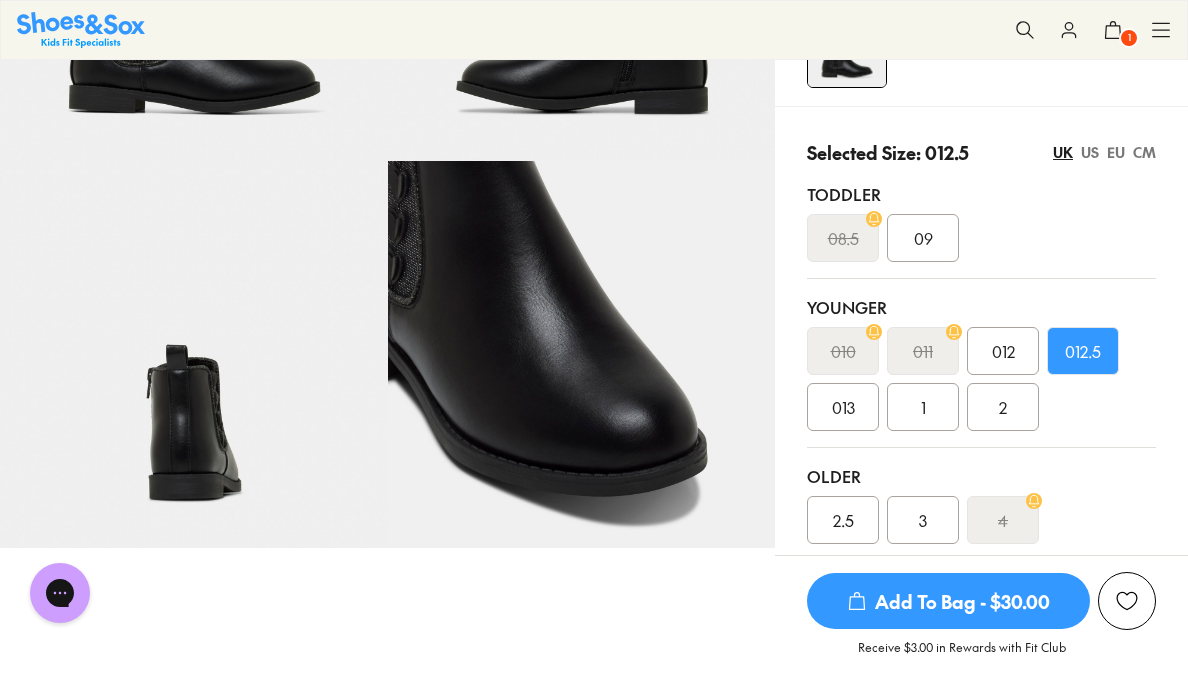 click on "Add To Bag - $30.00" at bounding box center [948, 601] 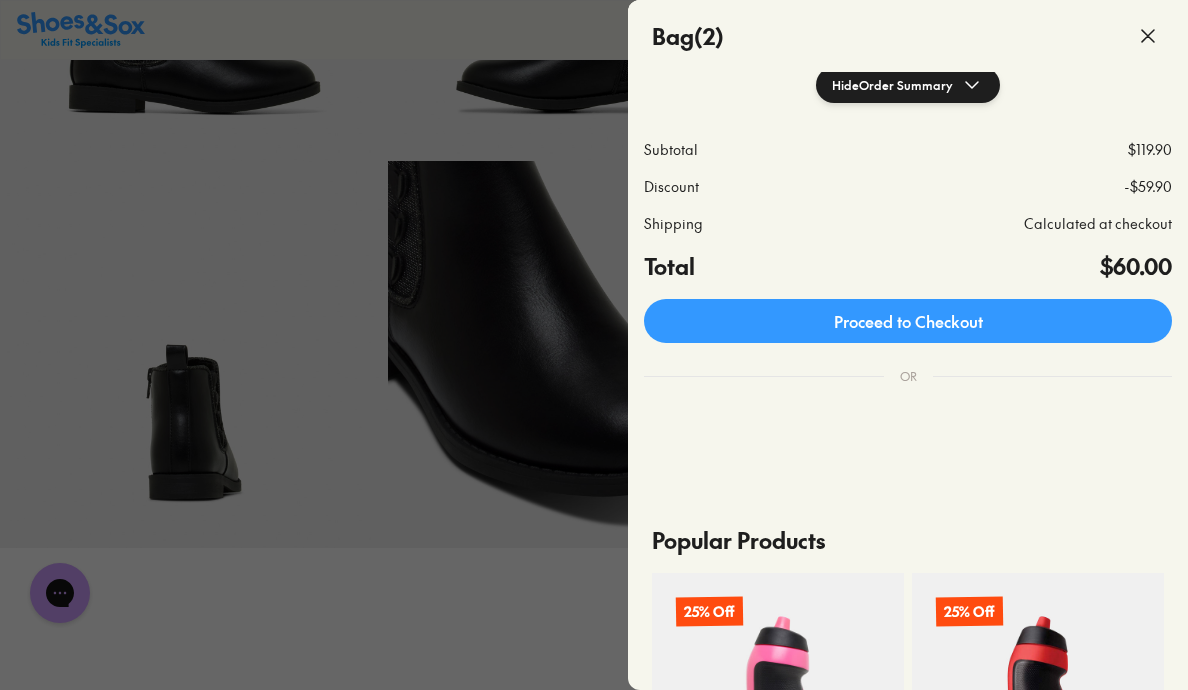 scroll, scrollTop: 437, scrollLeft: 0, axis: vertical 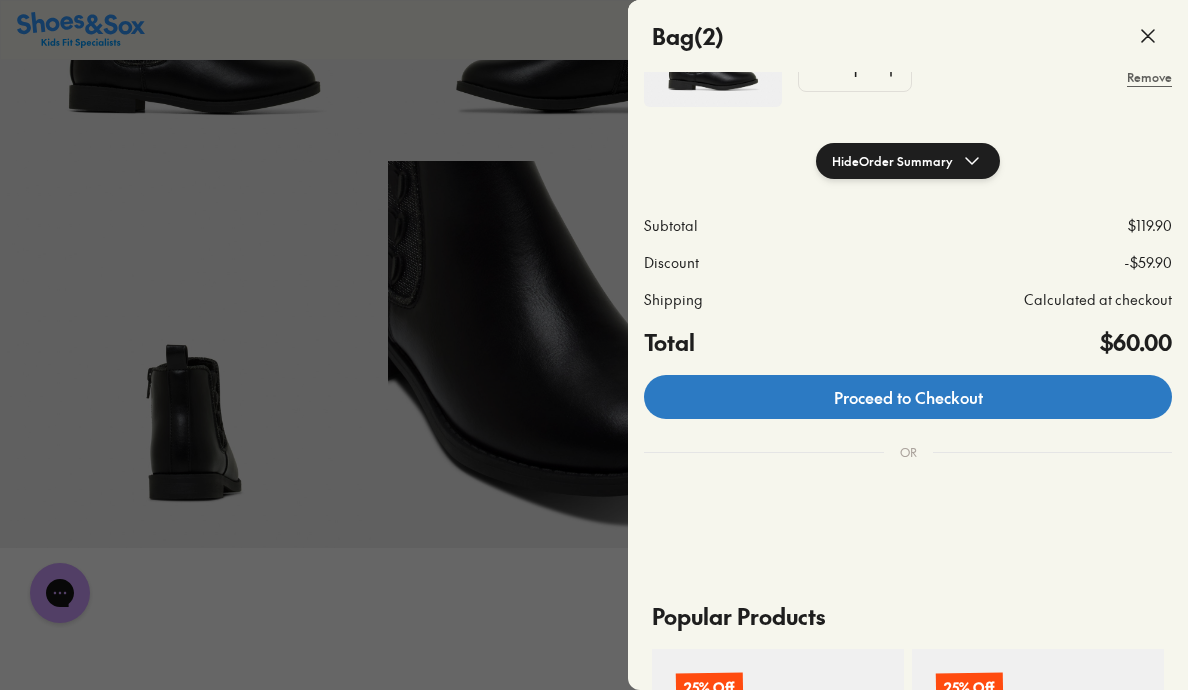 click on "Proceed to Checkout" 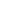 scroll, scrollTop: 0, scrollLeft: 0, axis: both 